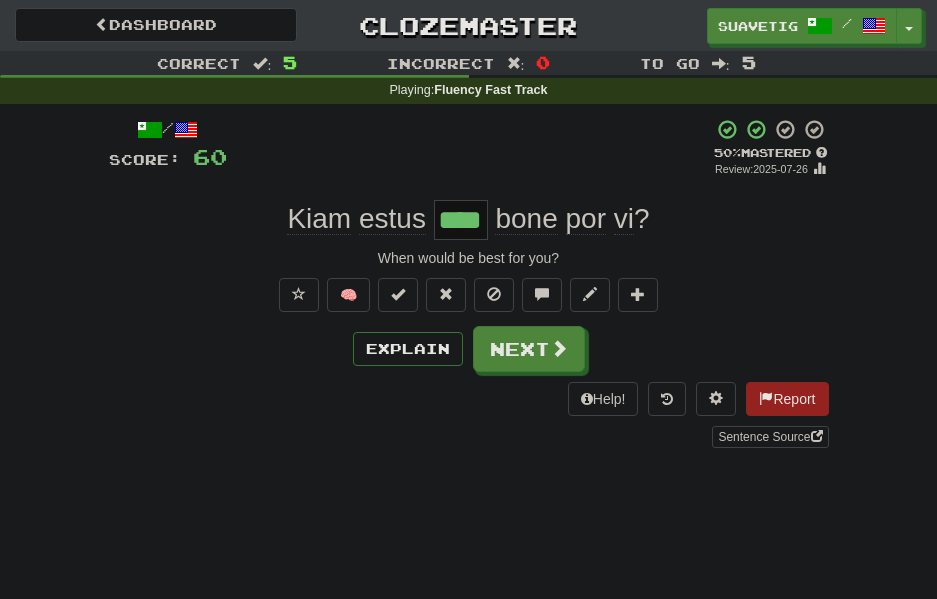 scroll, scrollTop: 0, scrollLeft: 0, axis: both 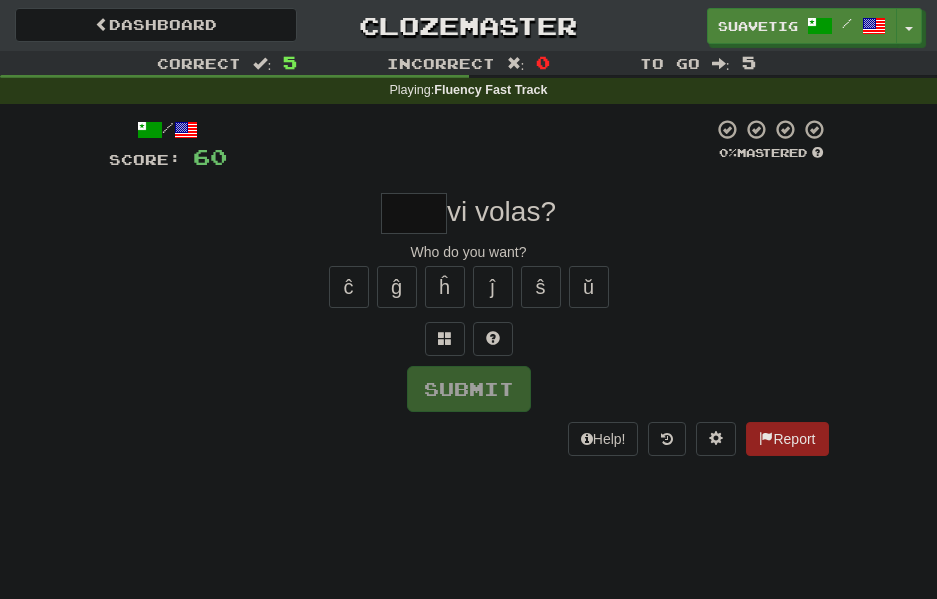 type on "*" 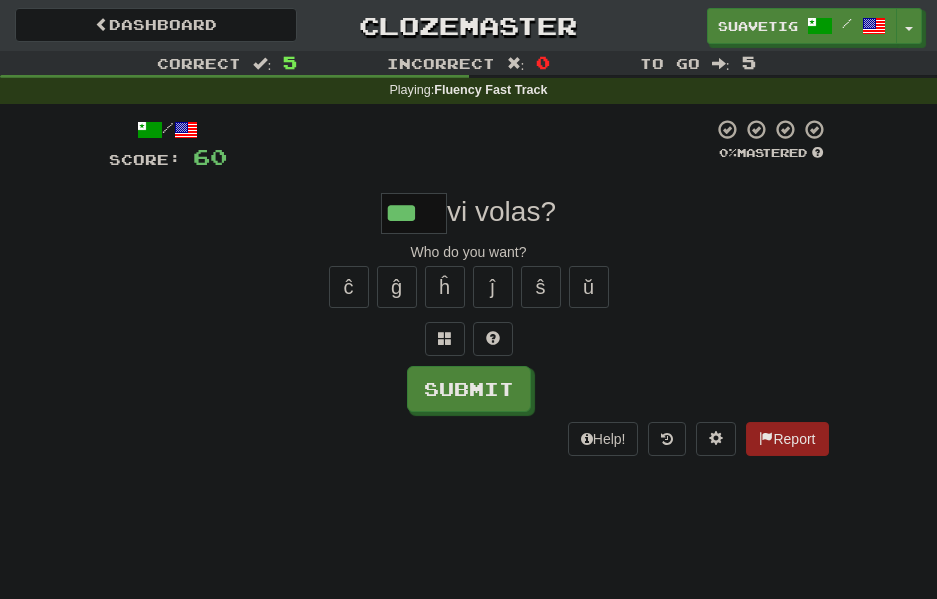 scroll, scrollTop: 0, scrollLeft: 0, axis: both 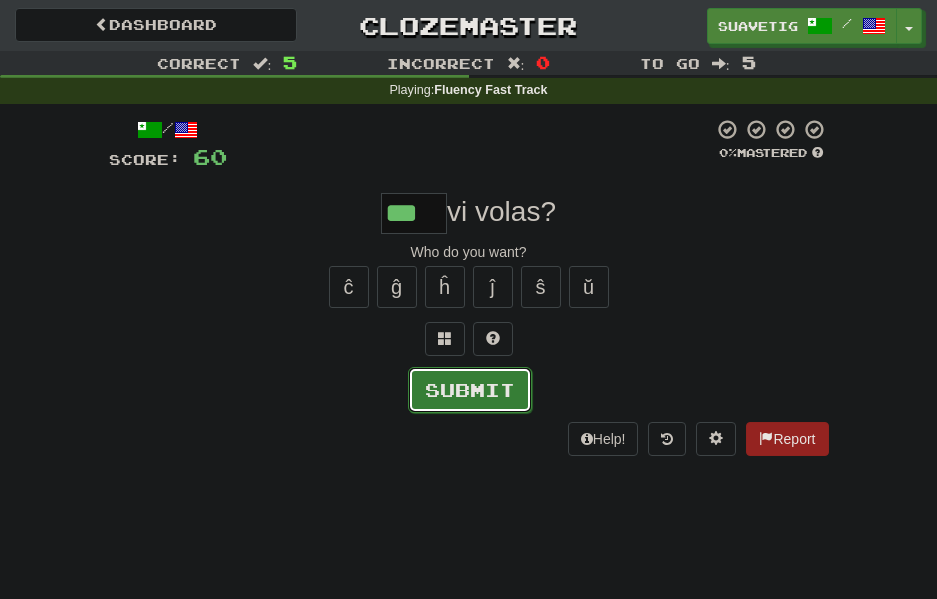 click on "Submit" at bounding box center [470, 390] 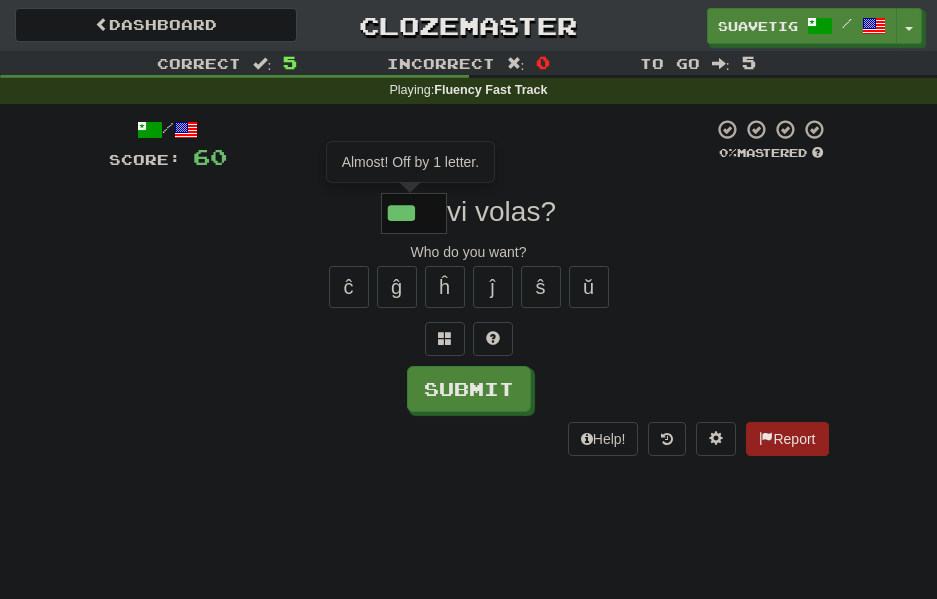 click on "***" at bounding box center [414, 213] 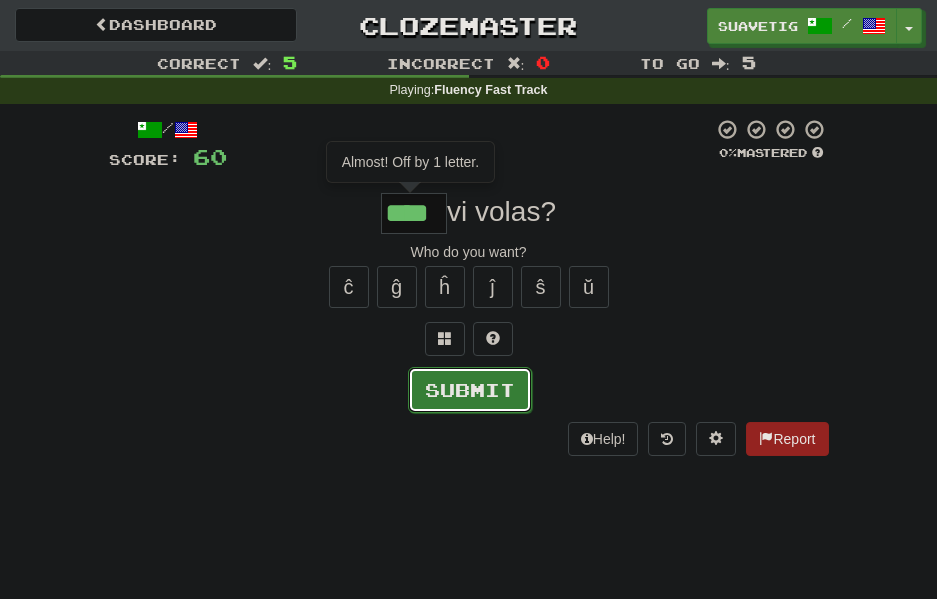 click on "Submit" at bounding box center (470, 390) 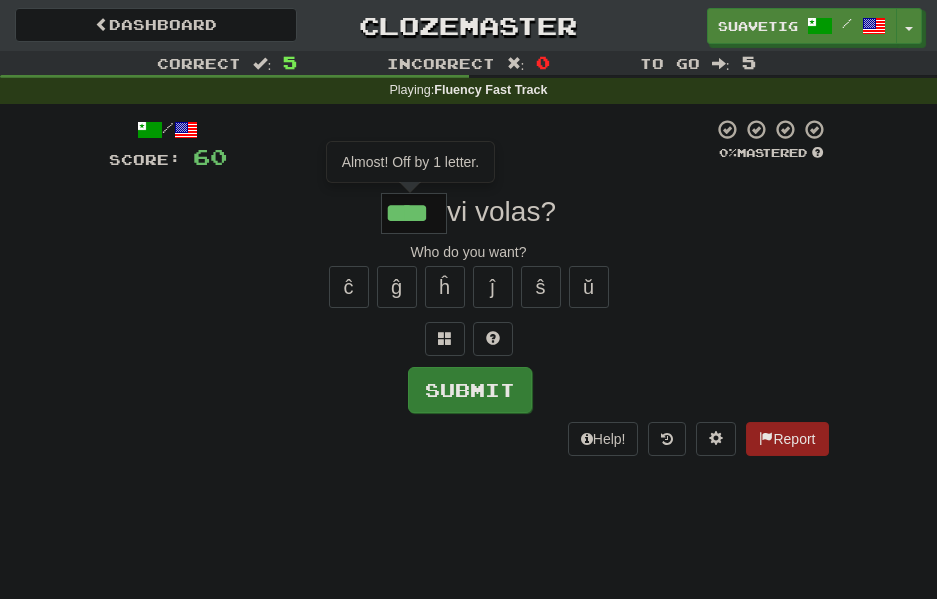type on "****" 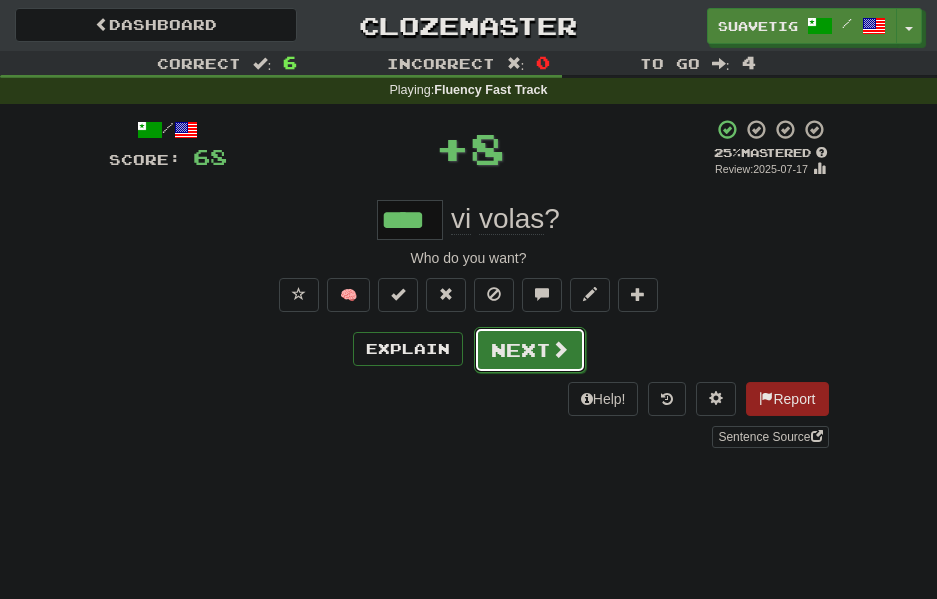 click on "Next" at bounding box center [530, 350] 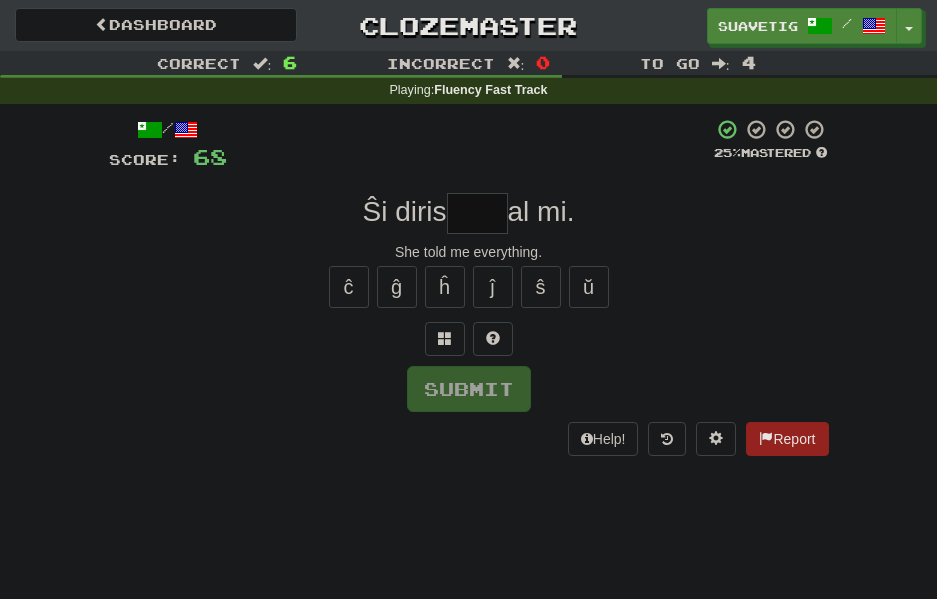 type on "*" 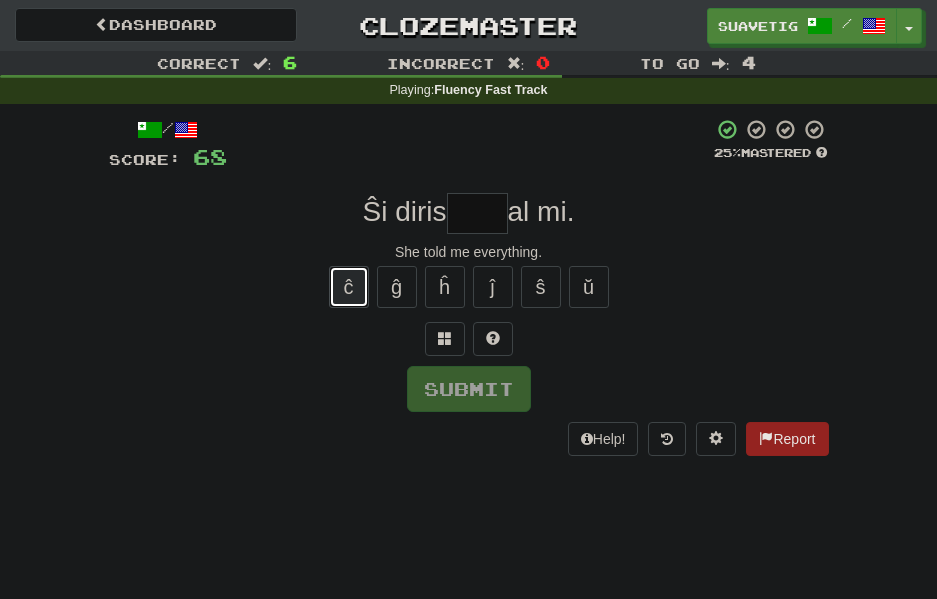 click on "ĉ" at bounding box center (349, 287) 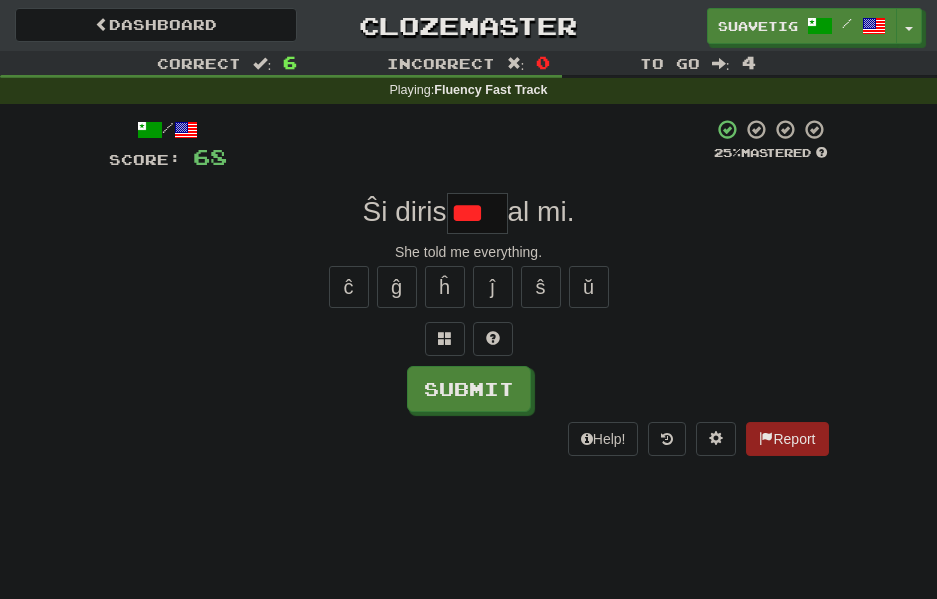 scroll, scrollTop: 0, scrollLeft: 0, axis: both 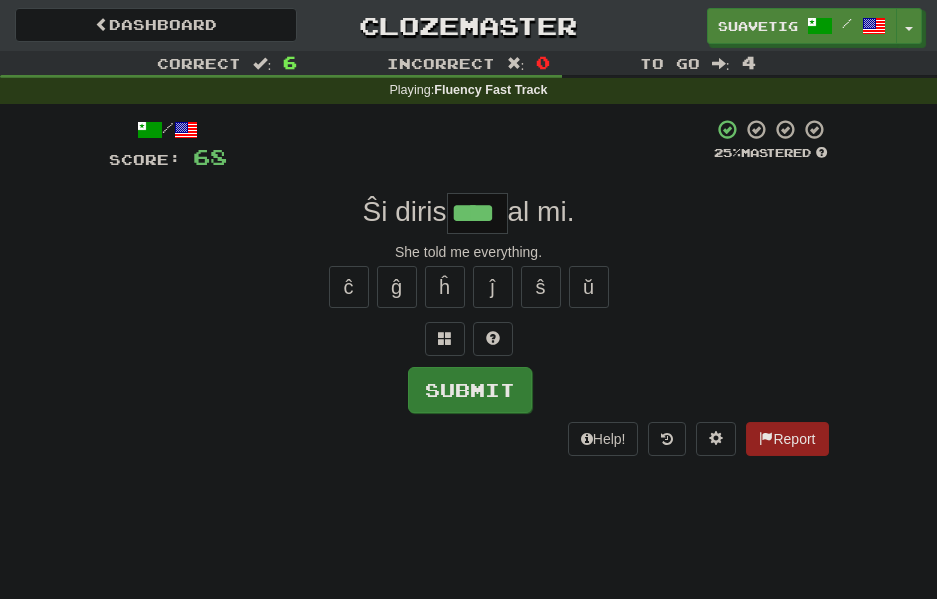 type on "****" 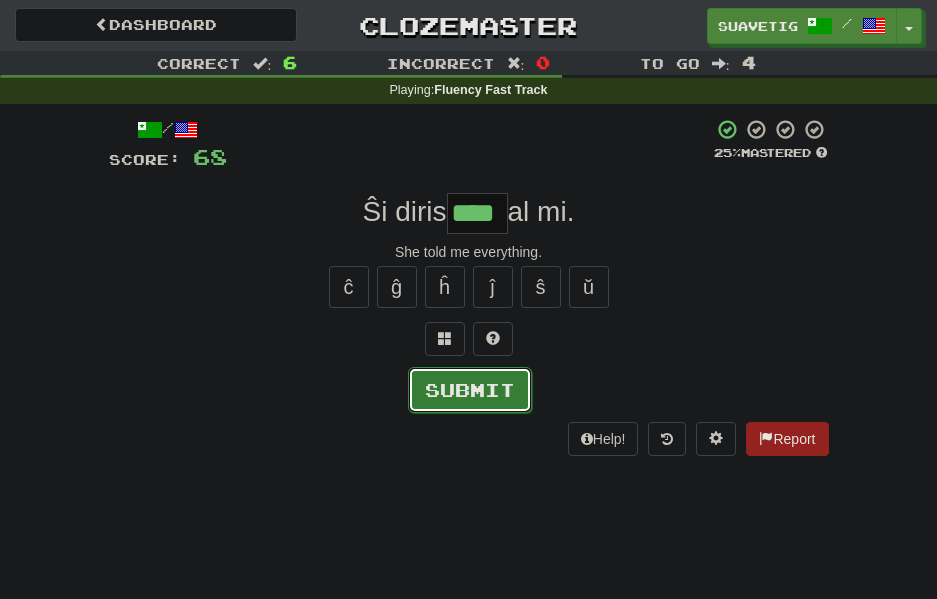 click on "Submit" at bounding box center [470, 390] 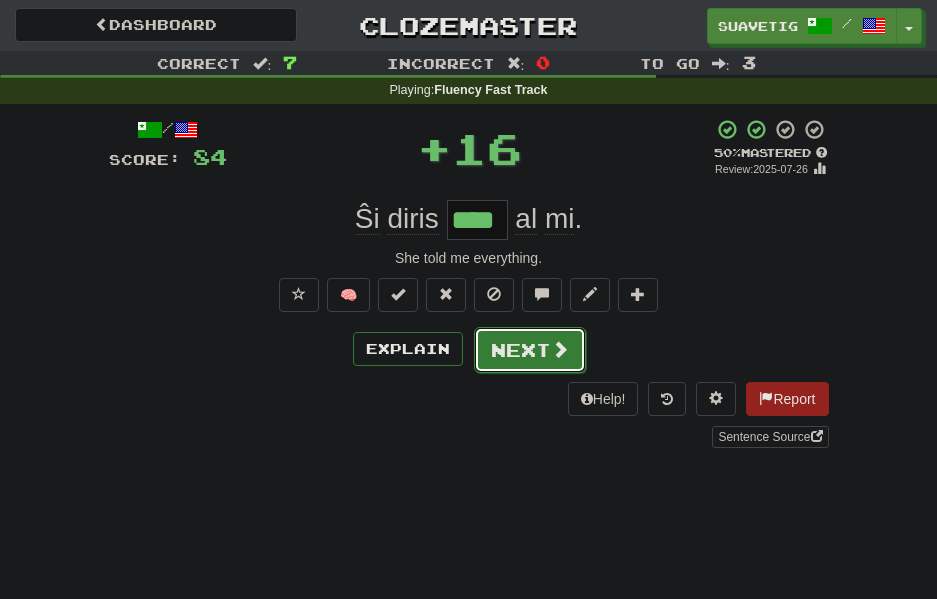 click on "Next" at bounding box center [530, 350] 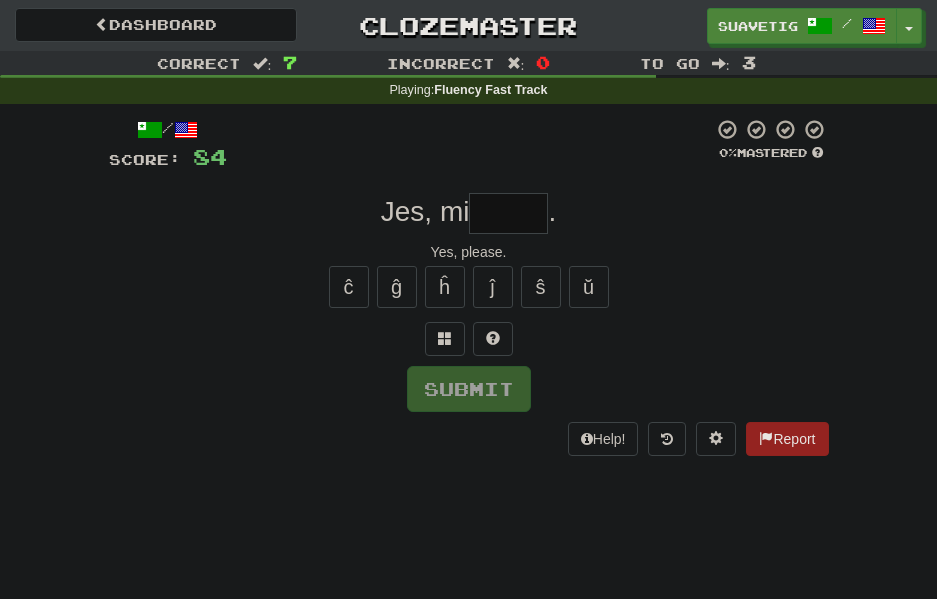 type on "*" 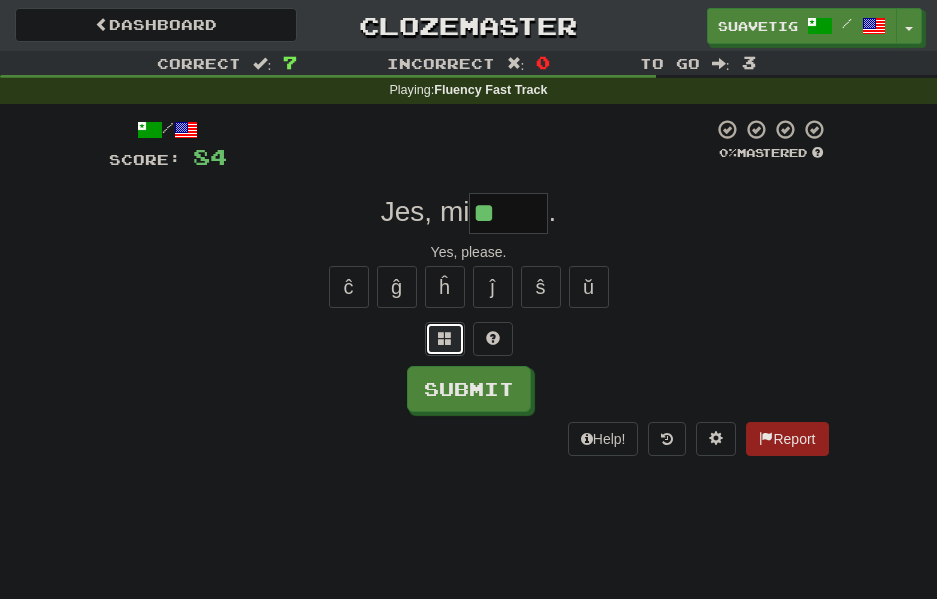 click at bounding box center [445, 339] 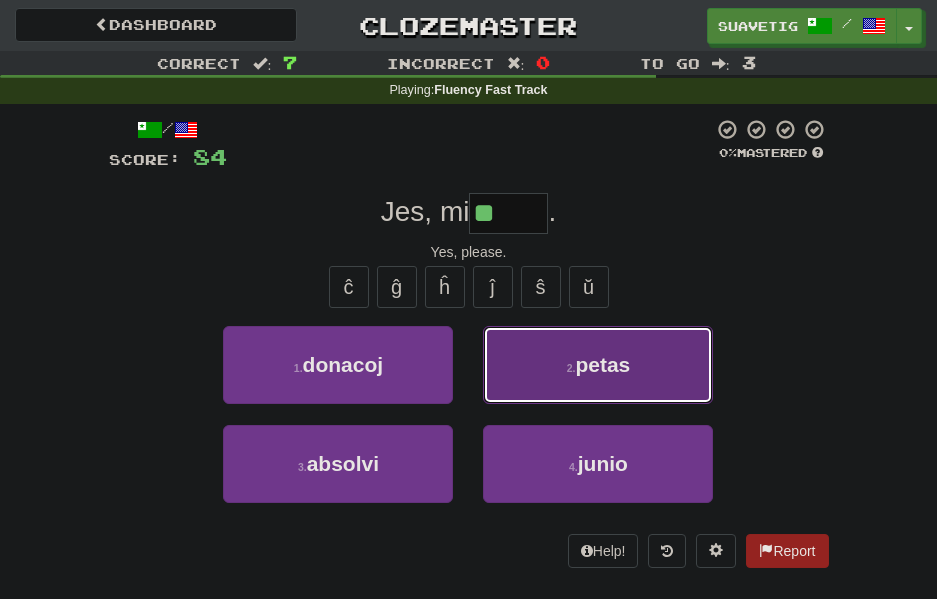 click on "2 .  petas" at bounding box center [598, 365] 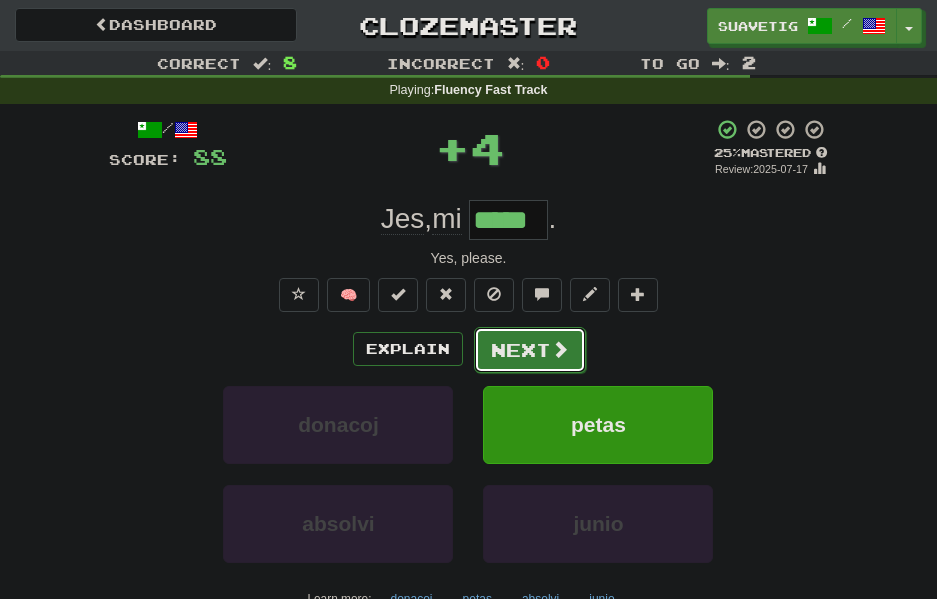 click on "Next" at bounding box center (530, 350) 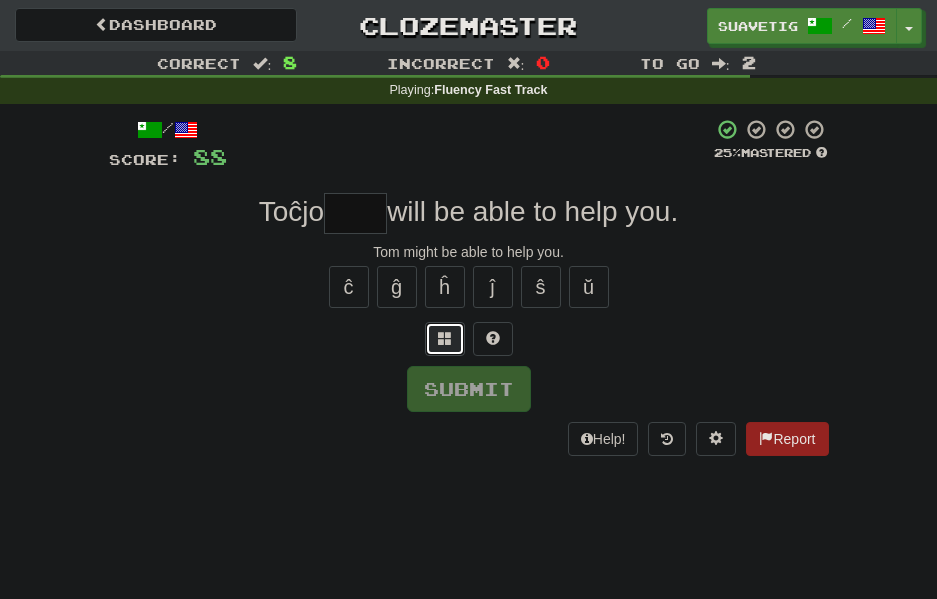 click at bounding box center (445, 339) 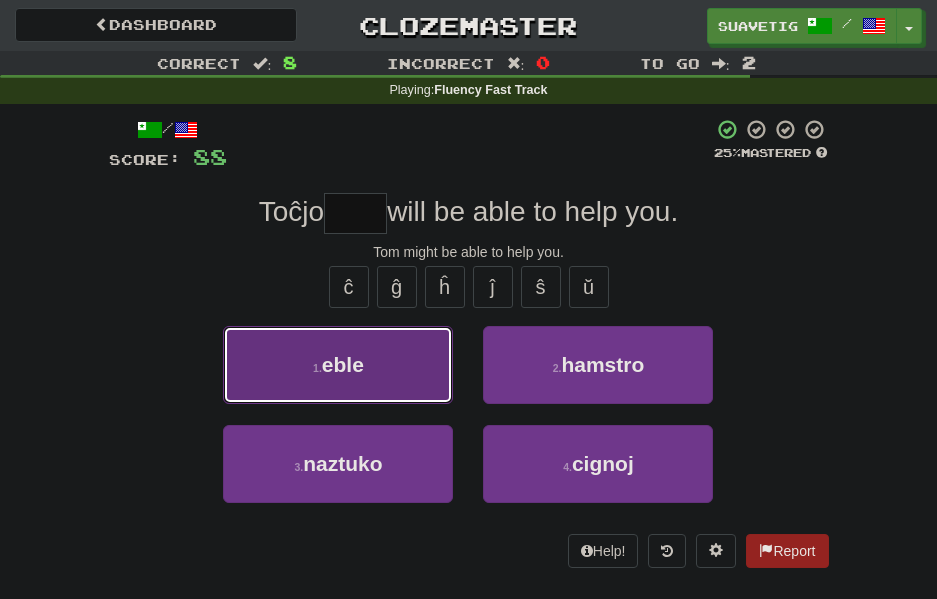 click on "1 .  eble" at bounding box center (338, 365) 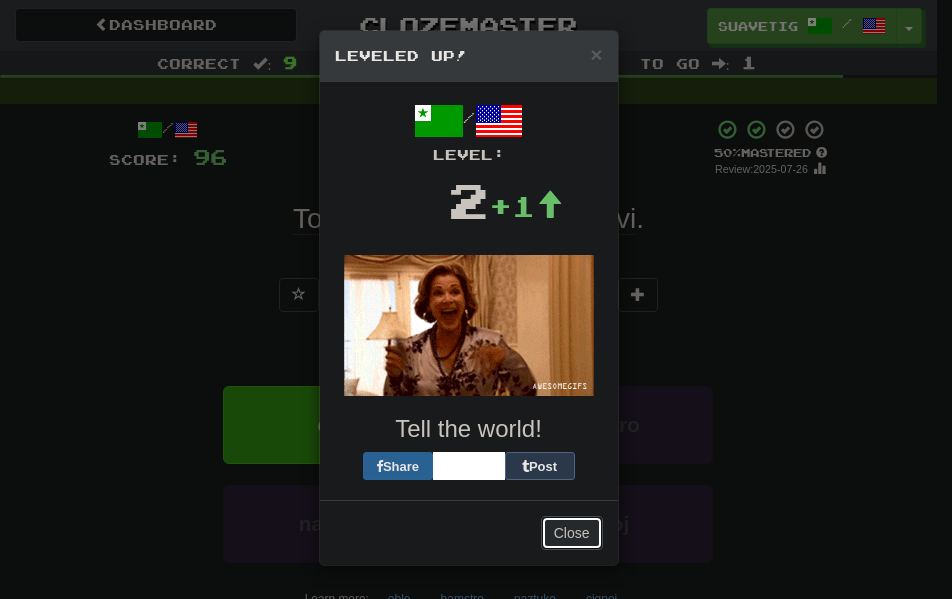click on "Close" at bounding box center [572, 533] 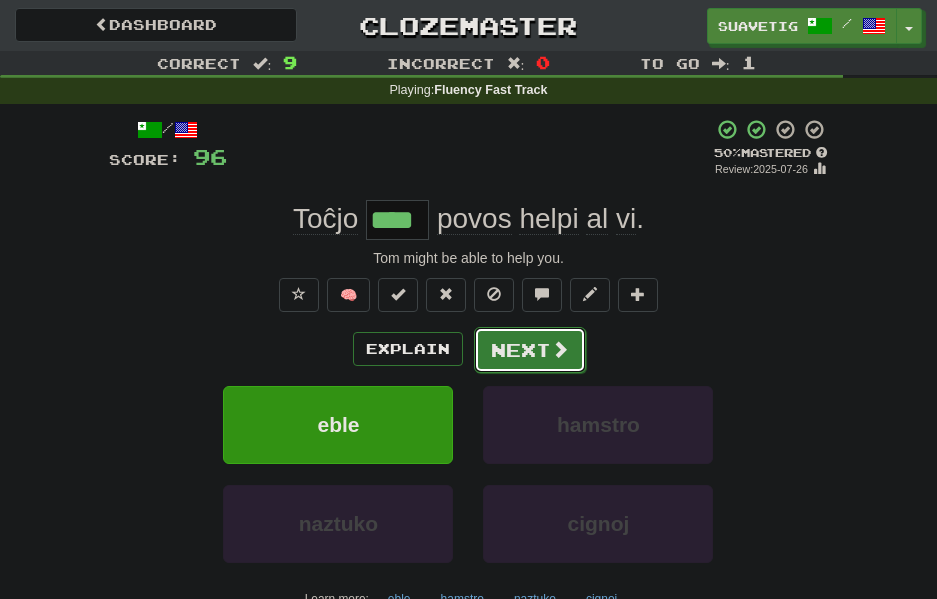 click on "Next" at bounding box center (530, 350) 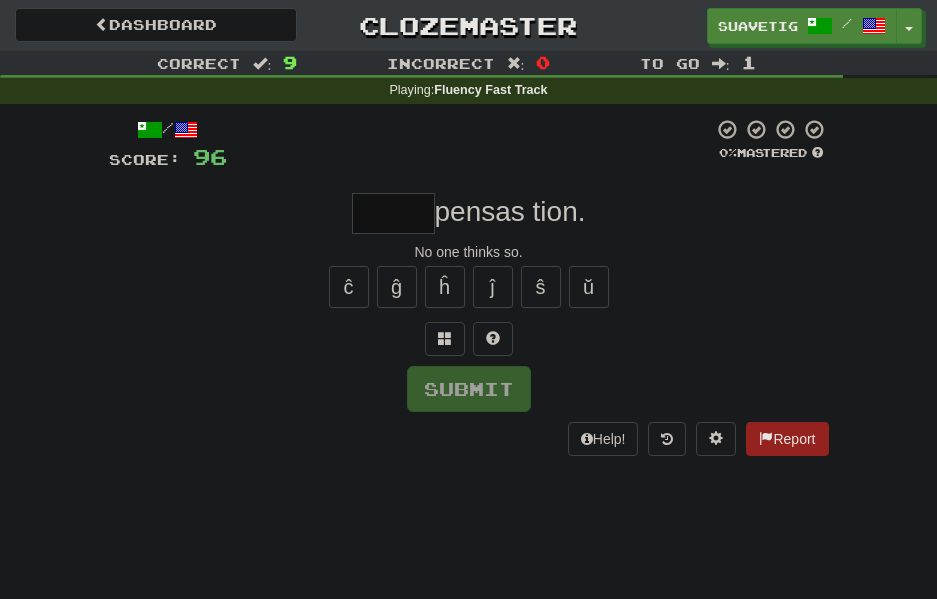 type on "*" 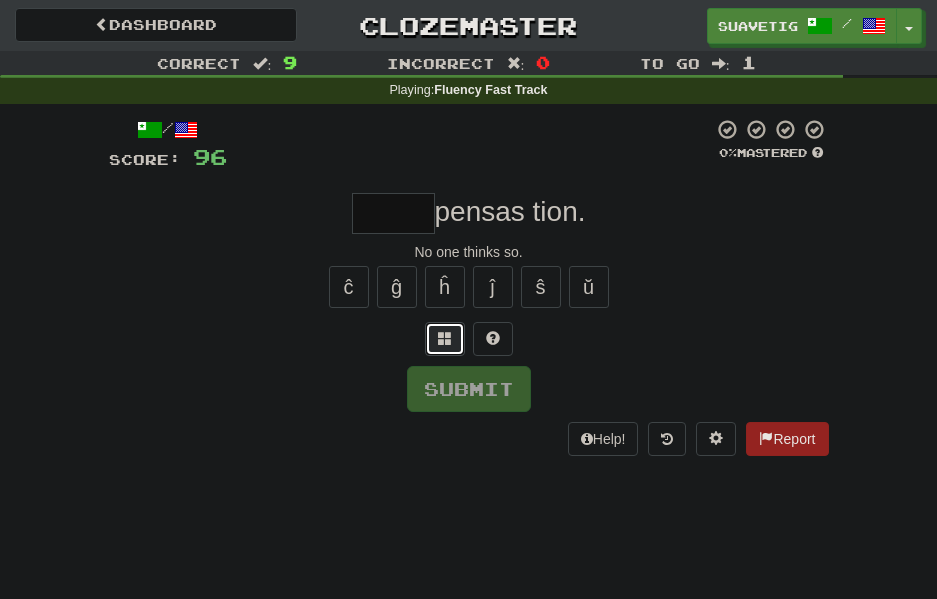 click at bounding box center [445, 339] 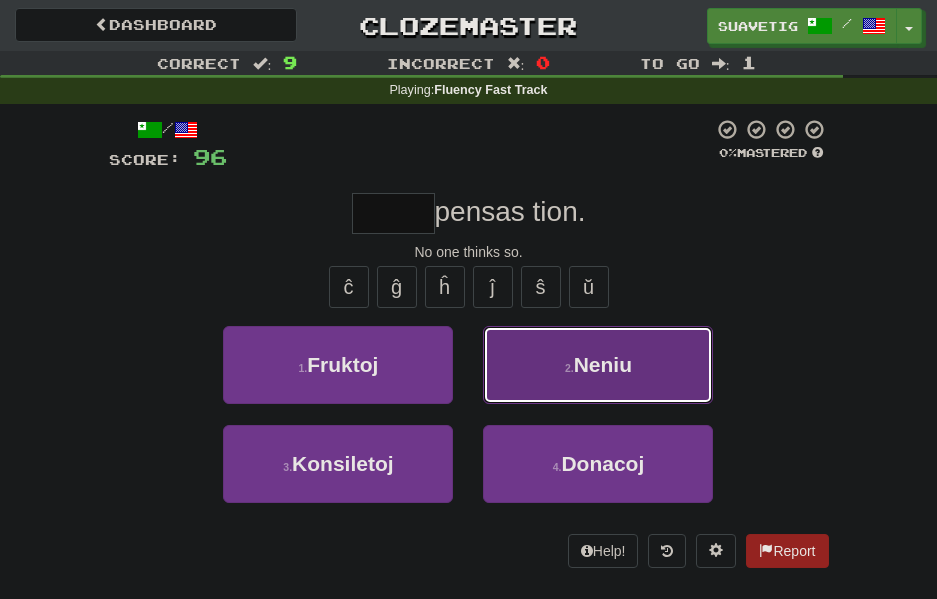 click on "2 .  Neniu" at bounding box center (598, 365) 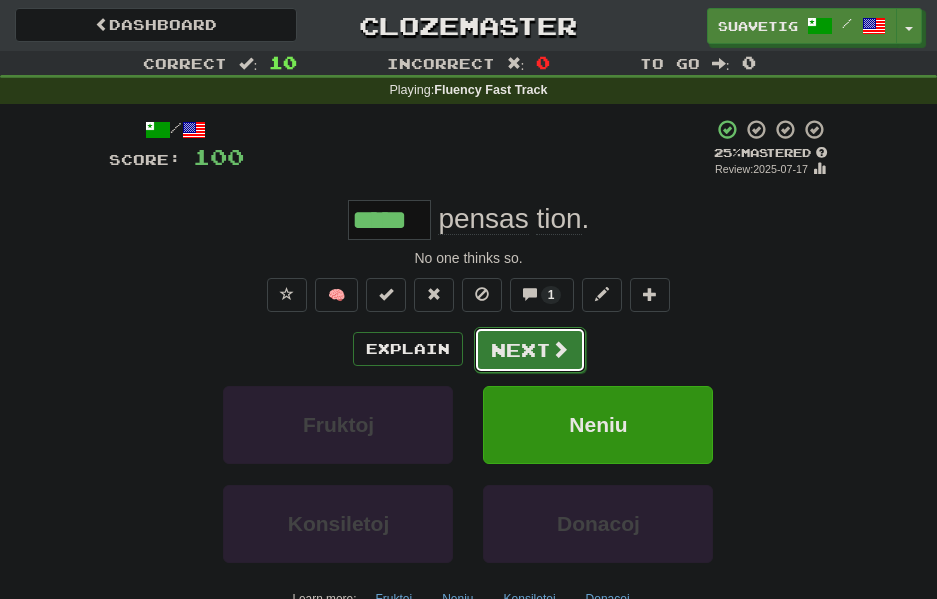 click at bounding box center (560, 349) 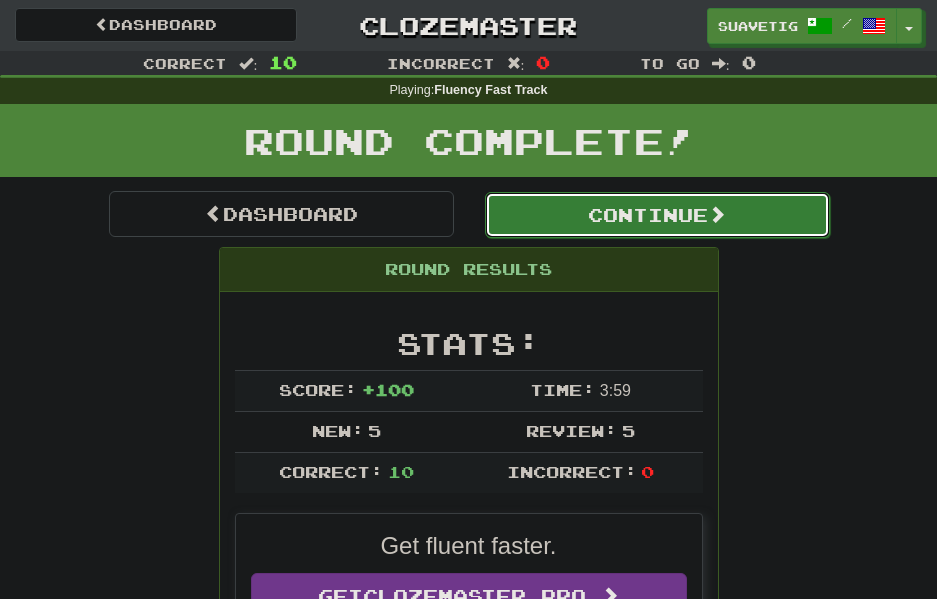 click on "Continue" at bounding box center (657, 215) 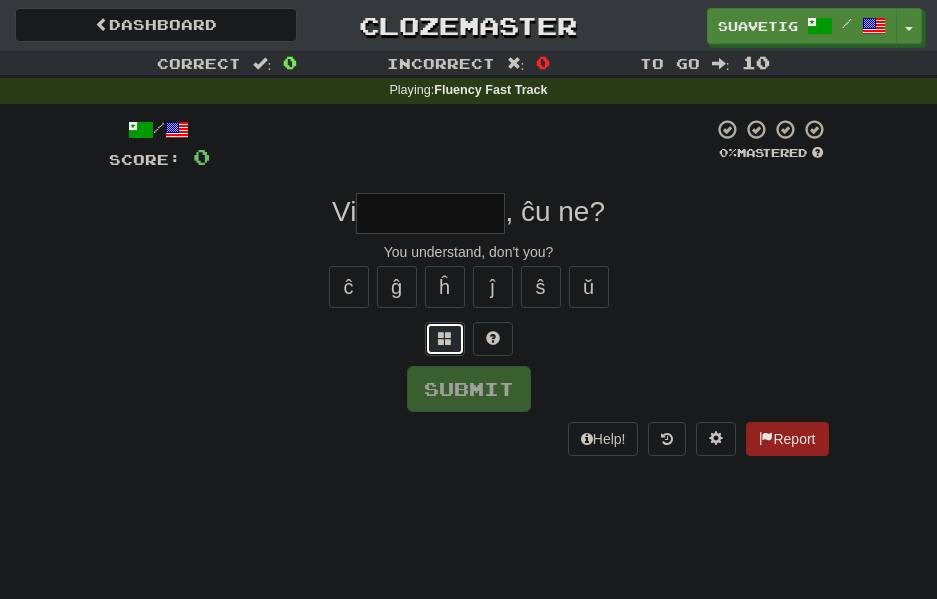 click at bounding box center [445, 339] 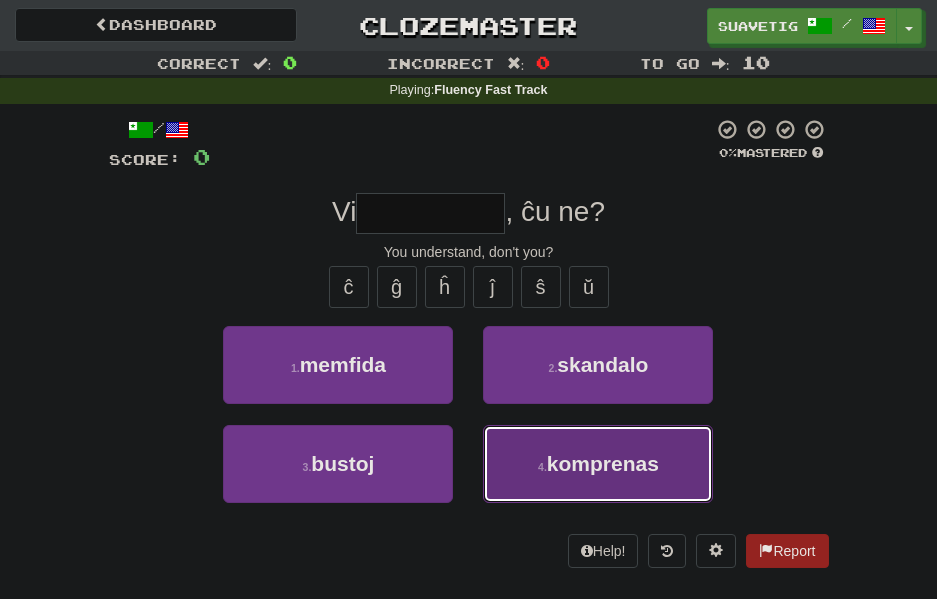 click on "komprenas" at bounding box center [603, 463] 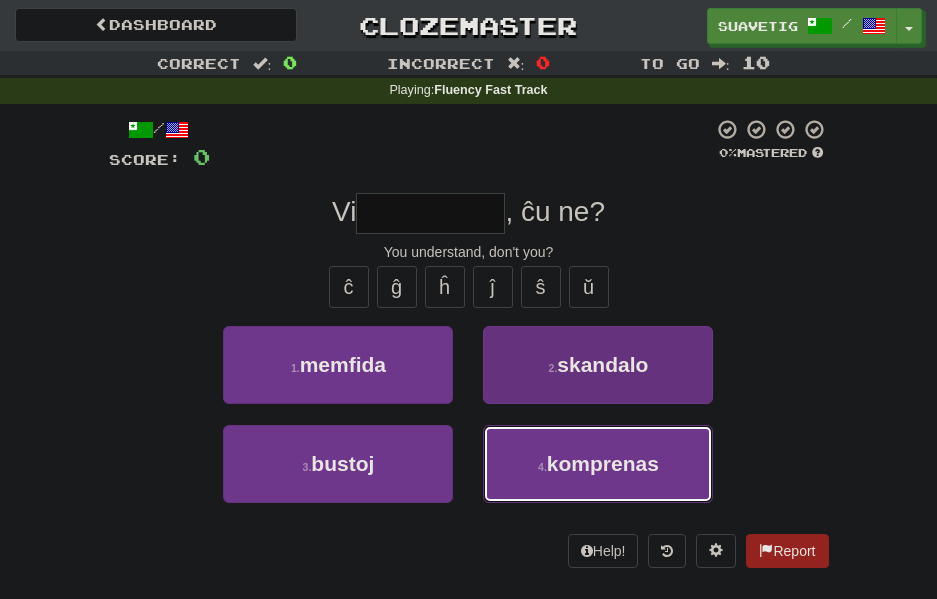 type on "*********" 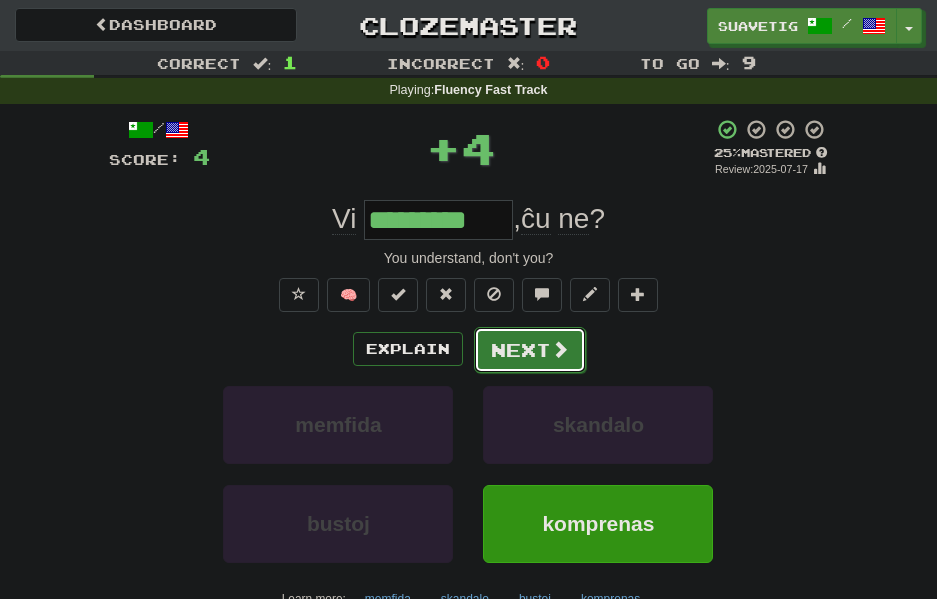 click at bounding box center (560, 349) 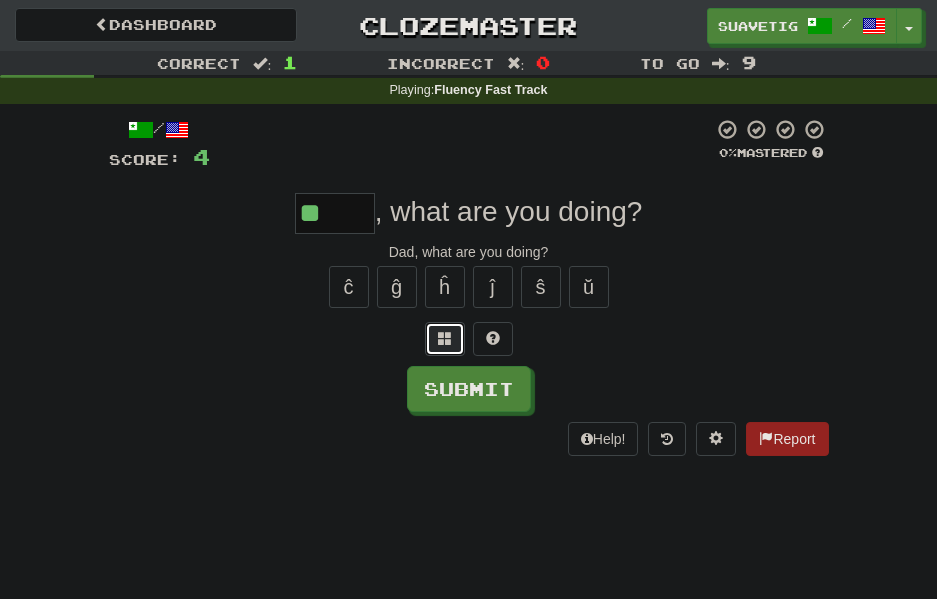 click at bounding box center (445, 339) 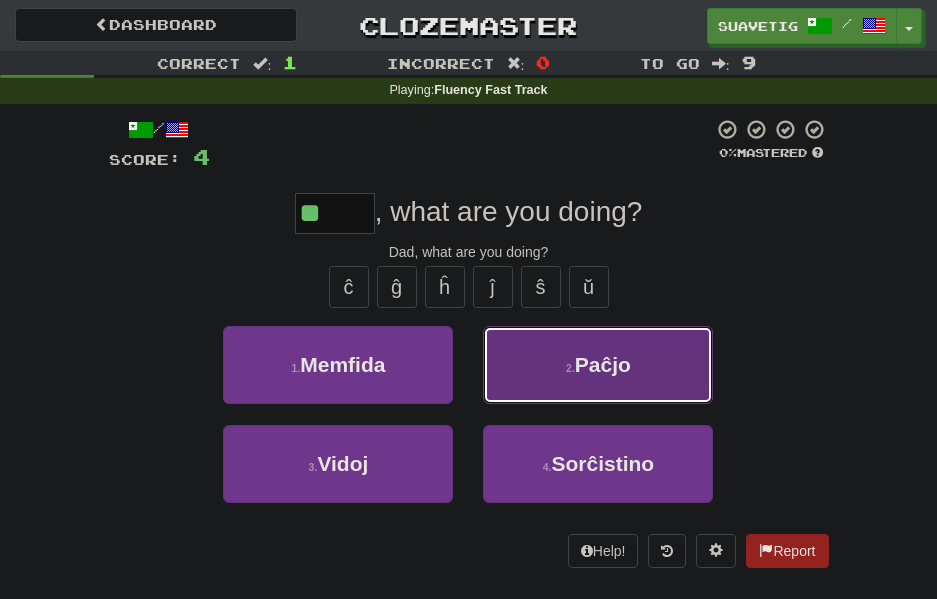 click on "2 .  Paĉjo" at bounding box center (598, 365) 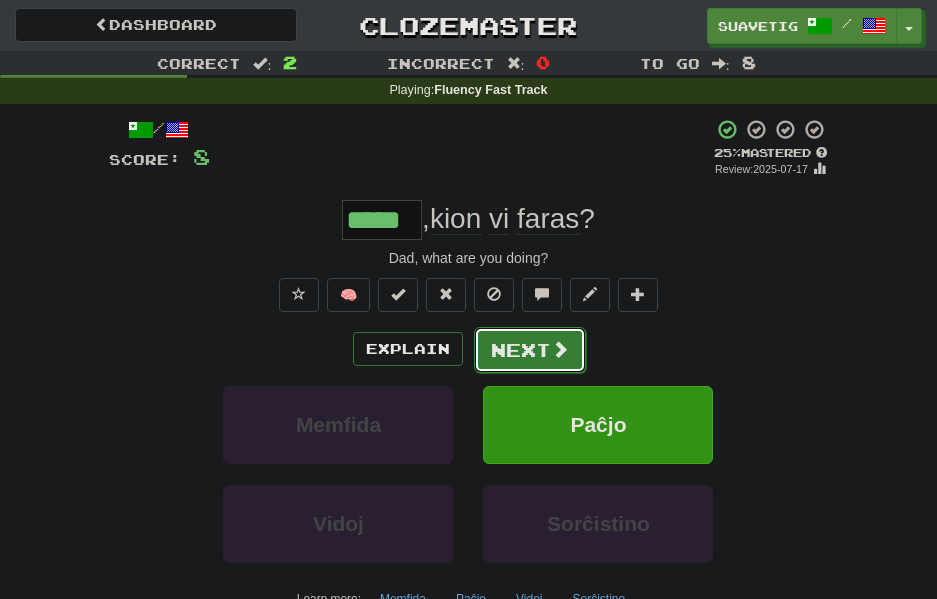 click at bounding box center (560, 349) 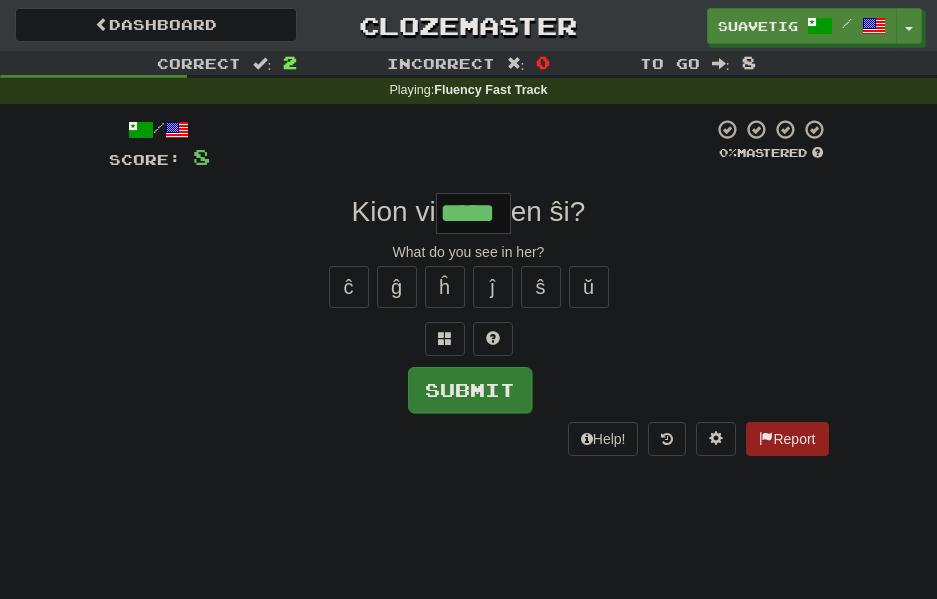 type on "*****" 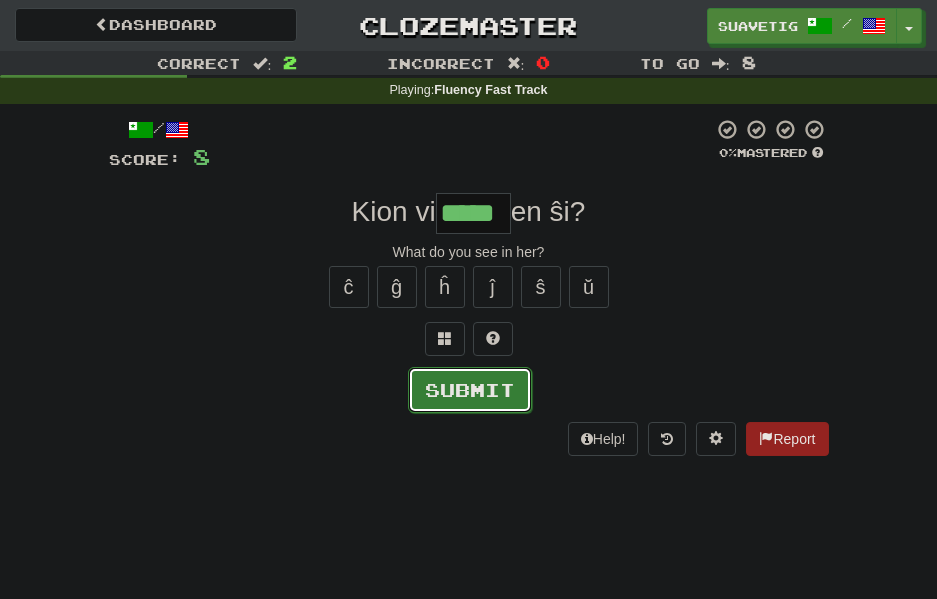 click on "Submit" at bounding box center [470, 390] 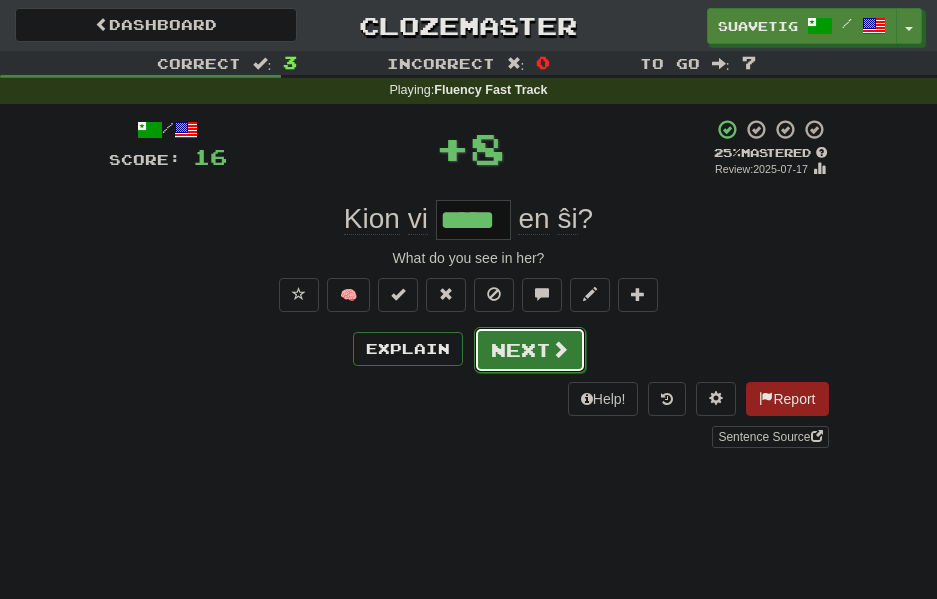 click at bounding box center [560, 349] 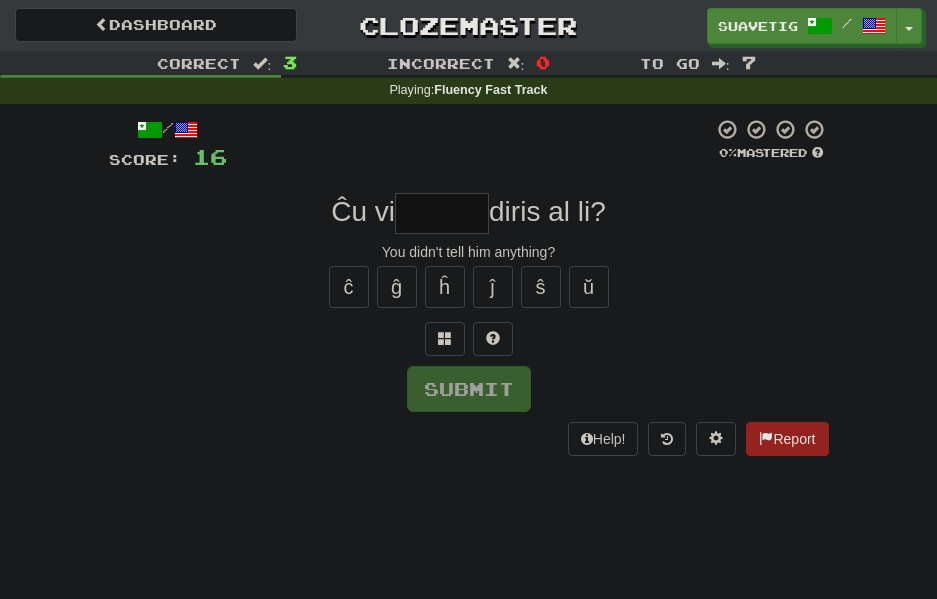 type on "*" 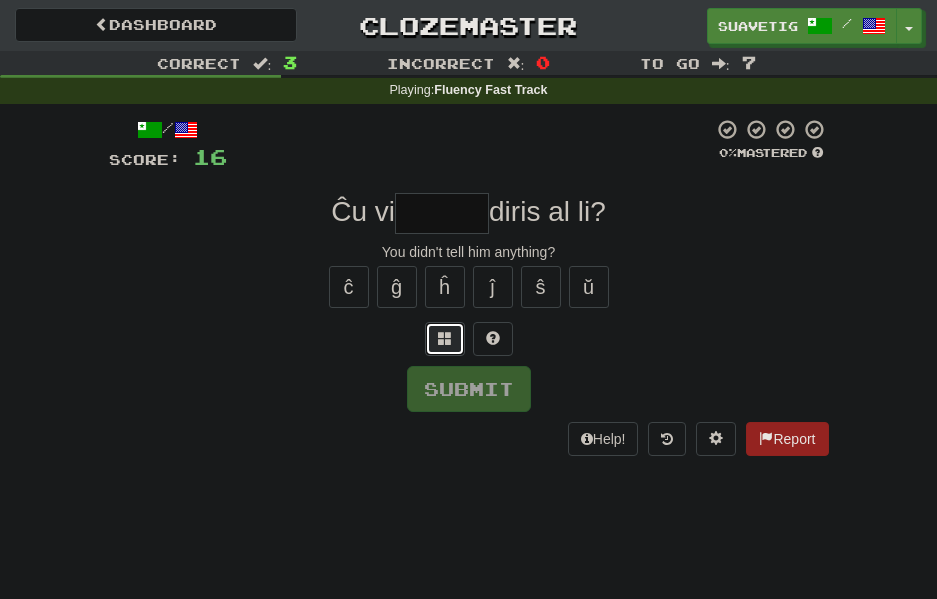 click at bounding box center (445, 339) 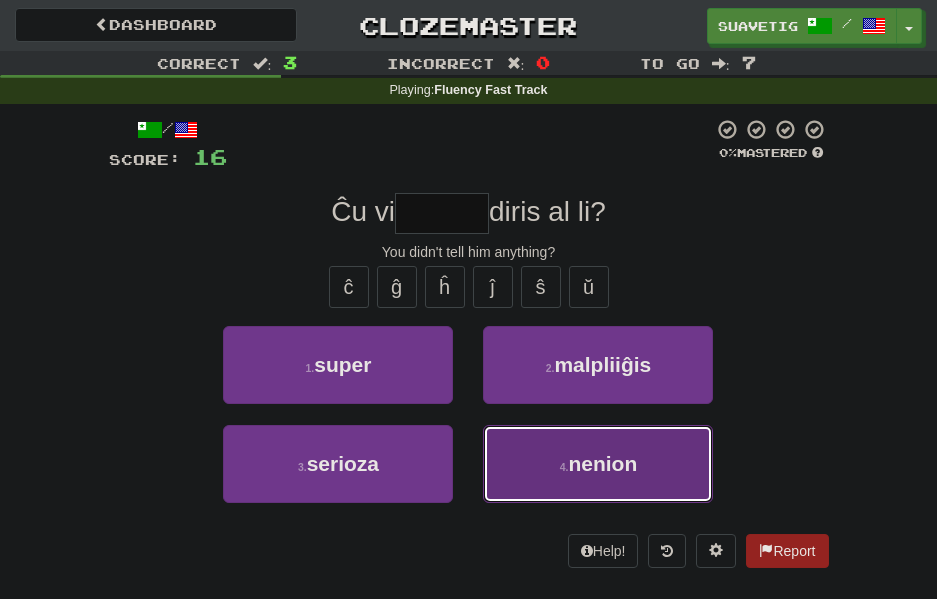 click on "nenion" at bounding box center (602, 463) 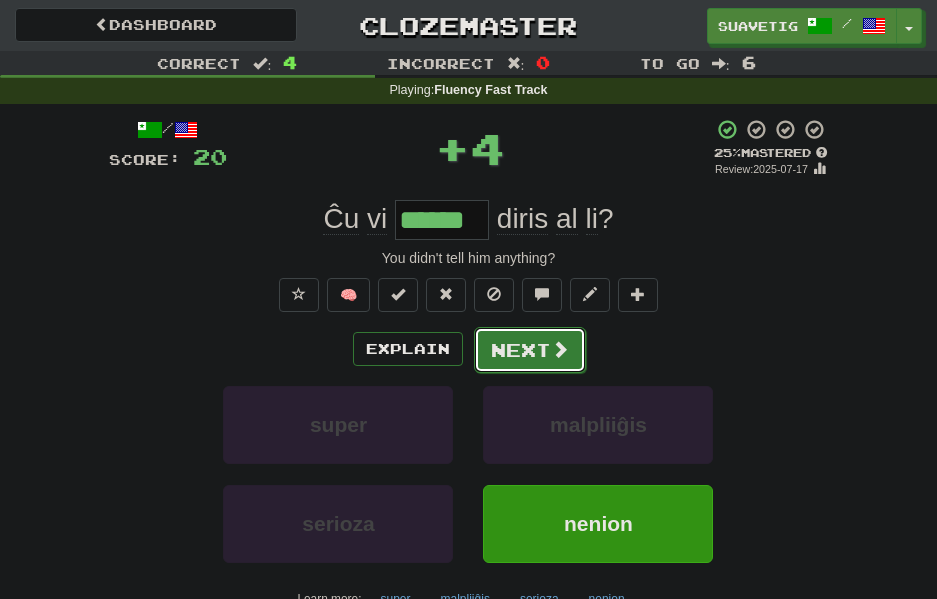click on "Next" at bounding box center [530, 350] 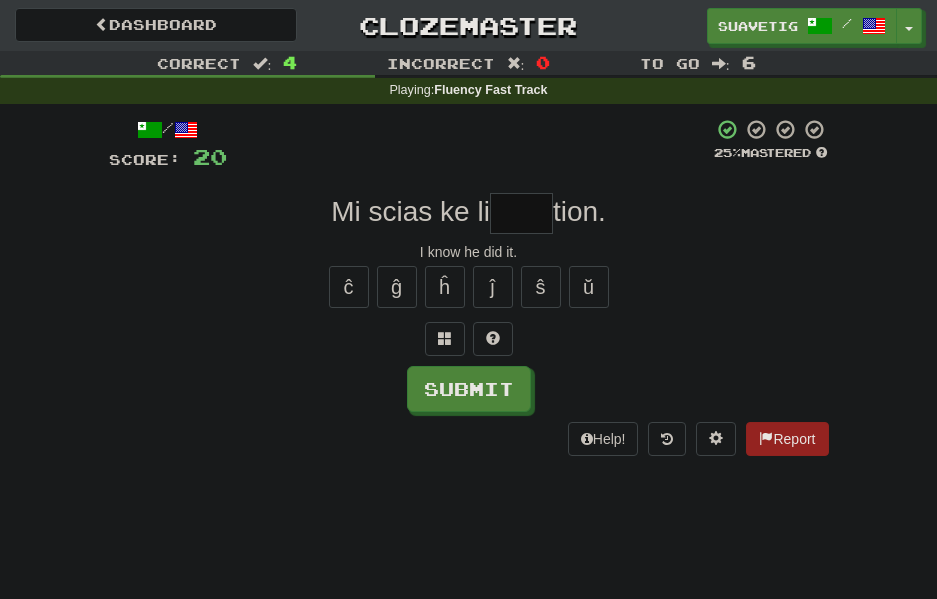 type on "*" 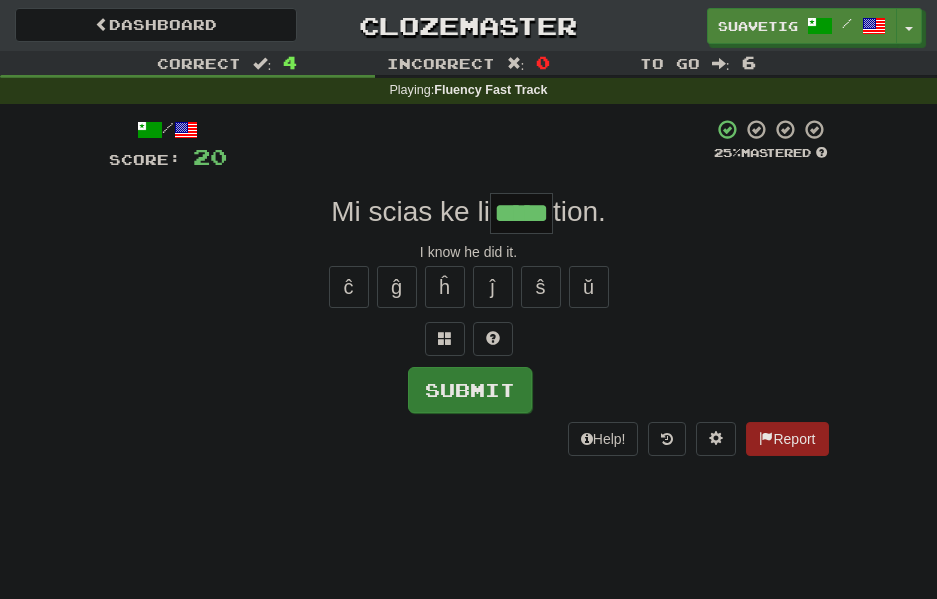 type on "*****" 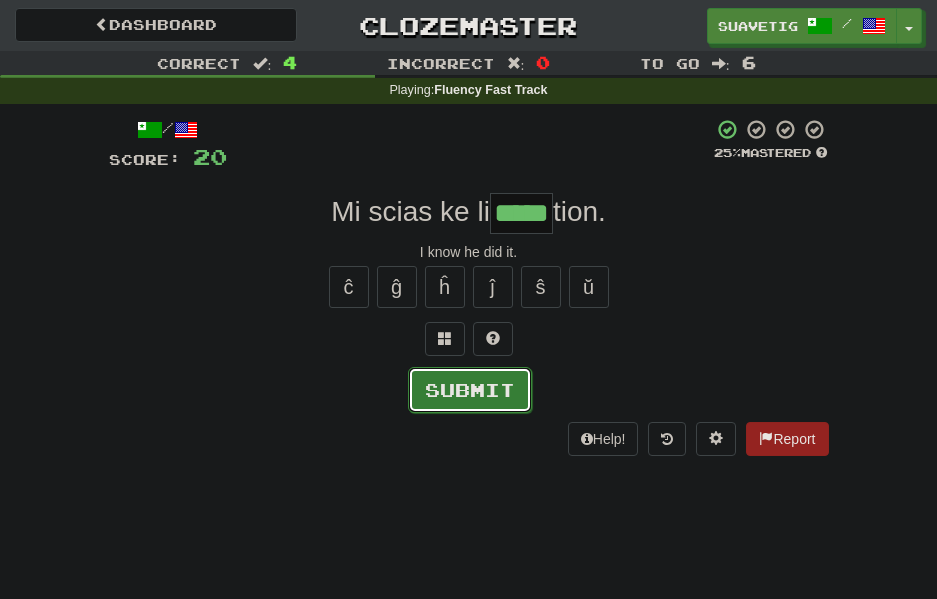 click on "Submit" at bounding box center [470, 390] 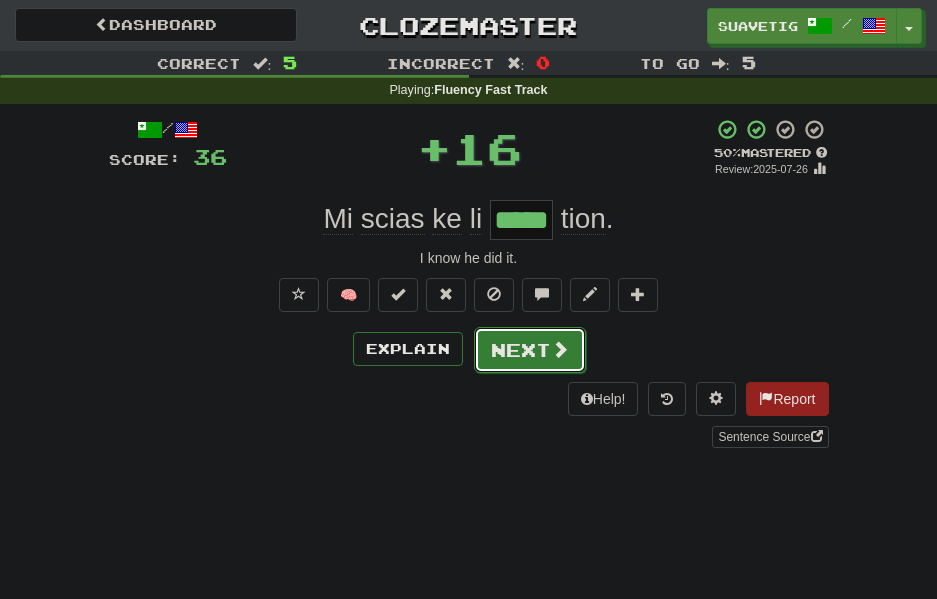 click on "Next" at bounding box center [530, 350] 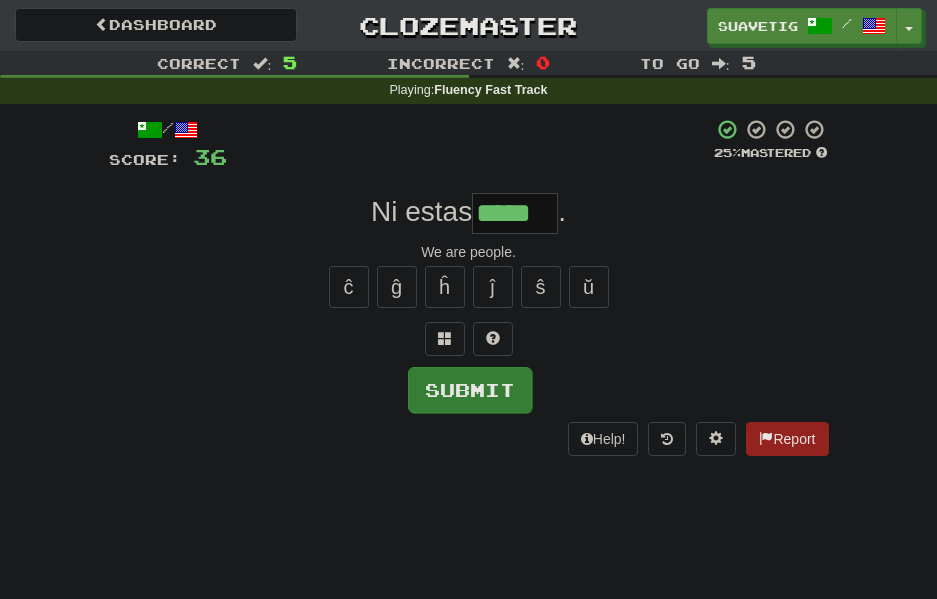 type on "*****" 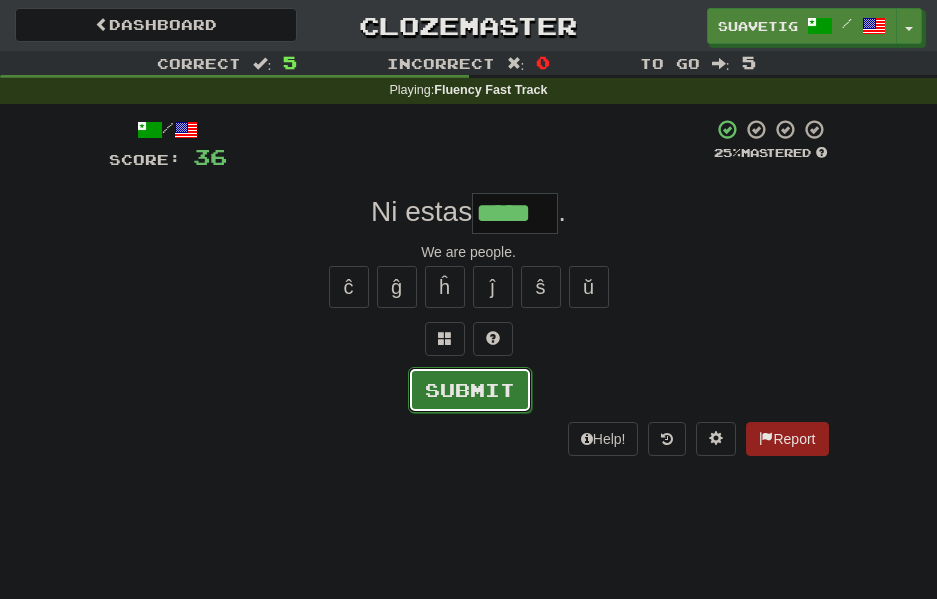 click on "Submit" at bounding box center (470, 390) 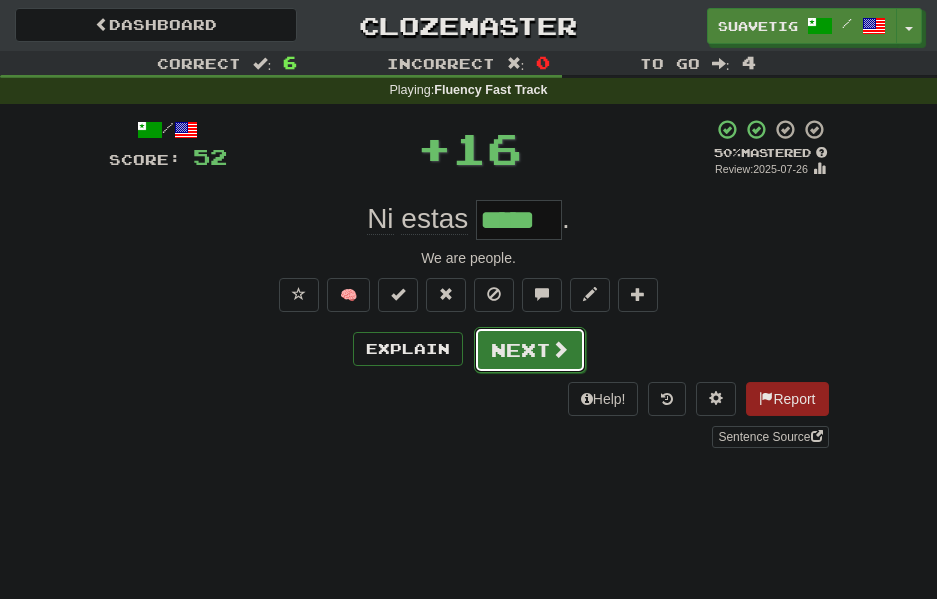 click on "Next" at bounding box center (530, 350) 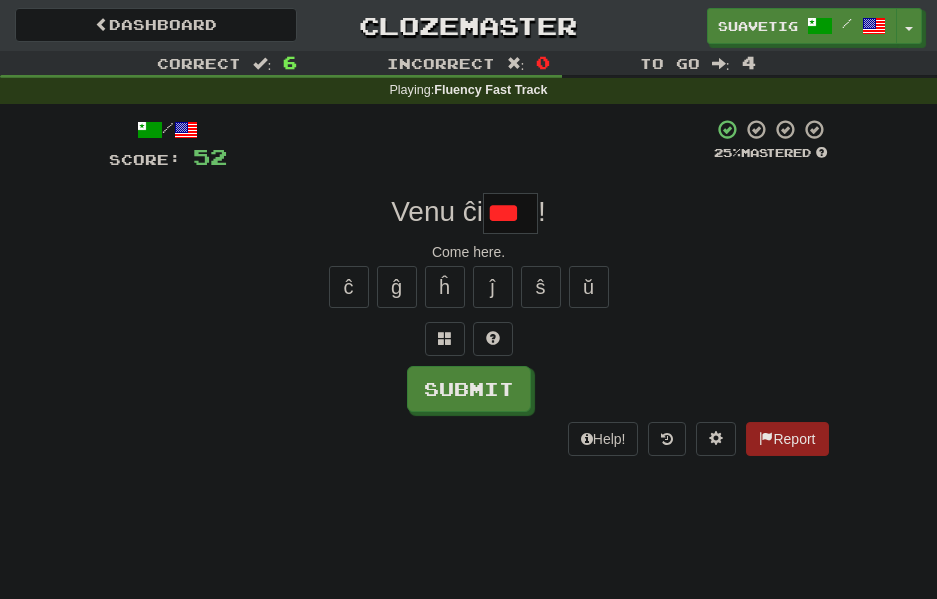 scroll, scrollTop: 0, scrollLeft: 0, axis: both 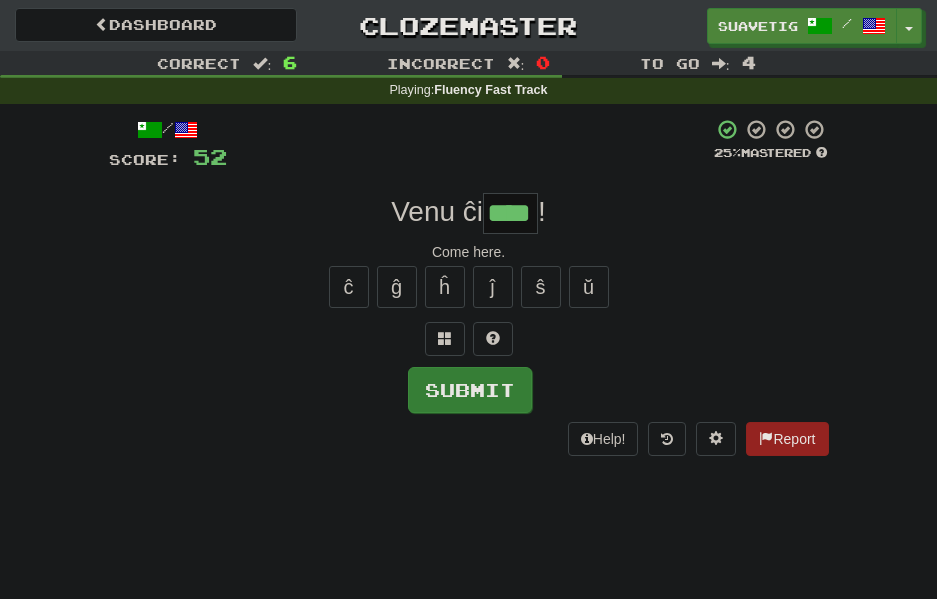 type on "****" 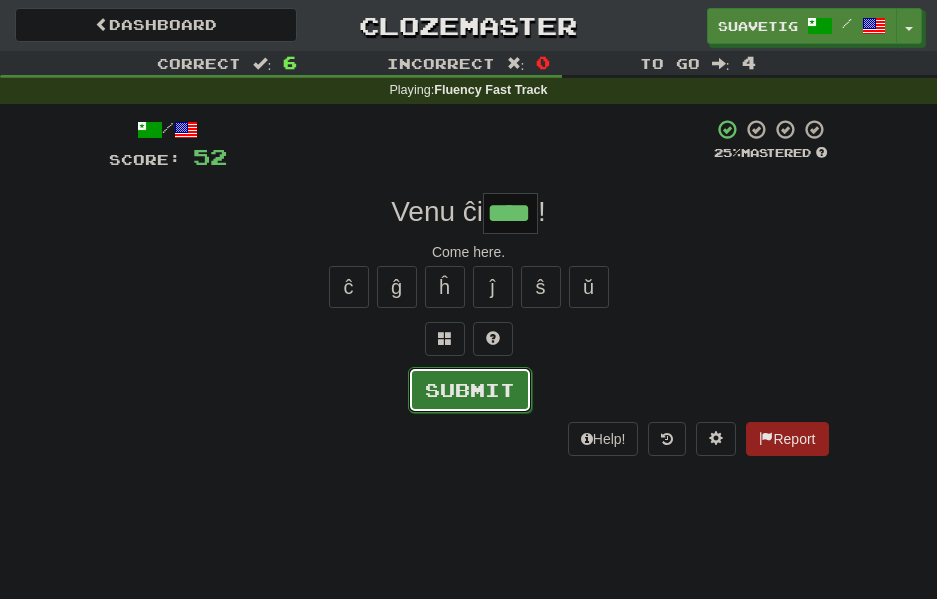 click on "Submit" at bounding box center [470, 390] 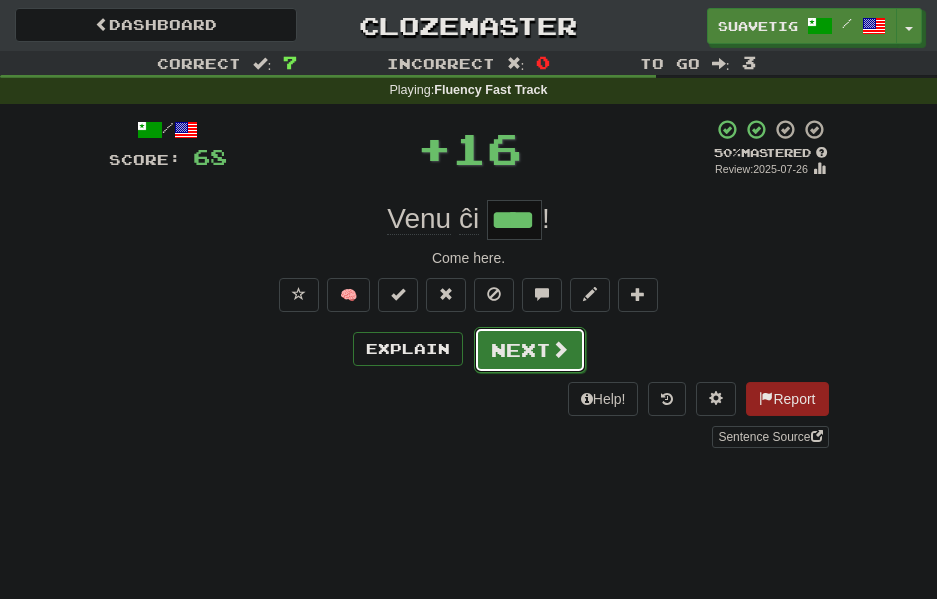 click on "Next" at bounding box center [530, 350] 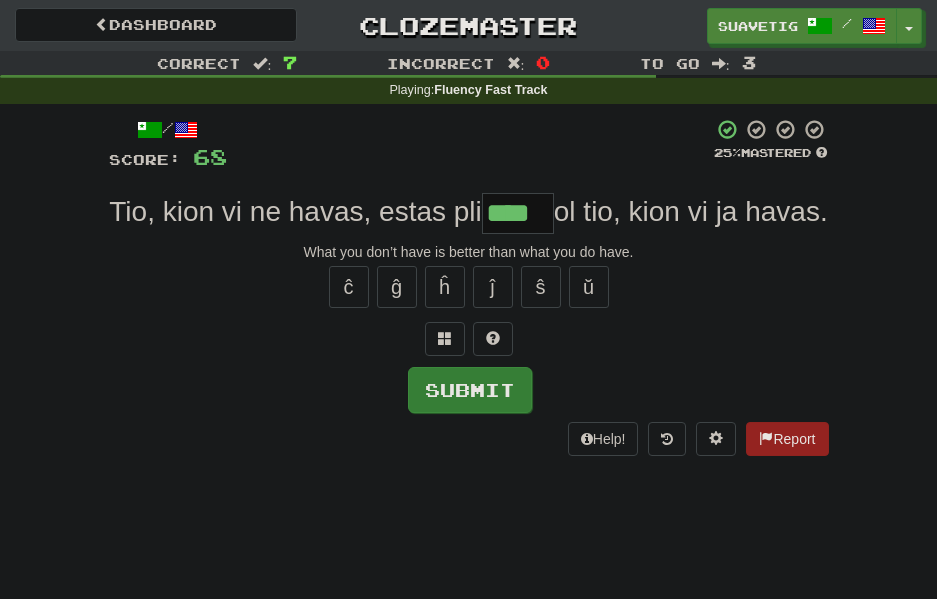 type on "****" 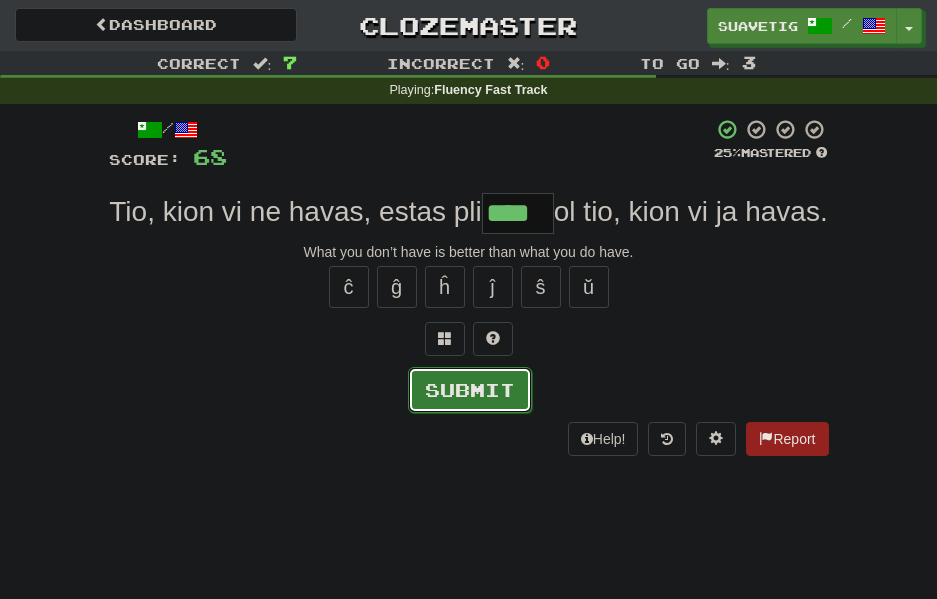 click on "Submit" at bounding box center (470, 390) 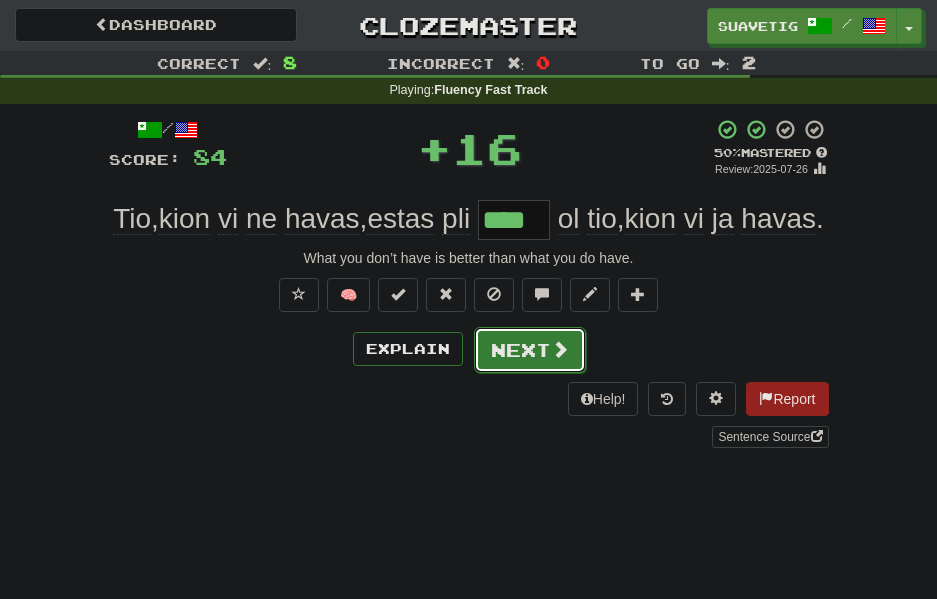click on "Next" at bounding box center (530, 350) 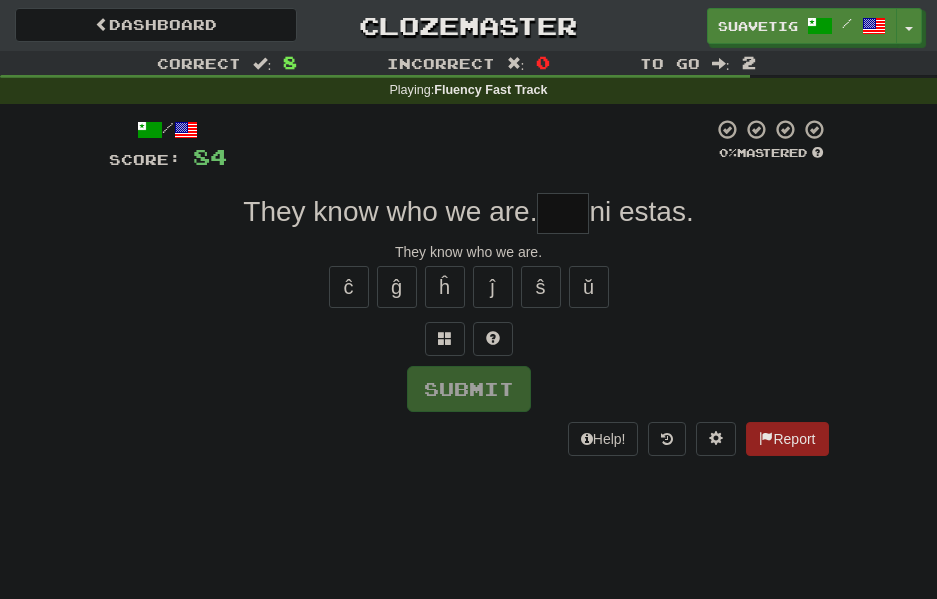 type on "*" 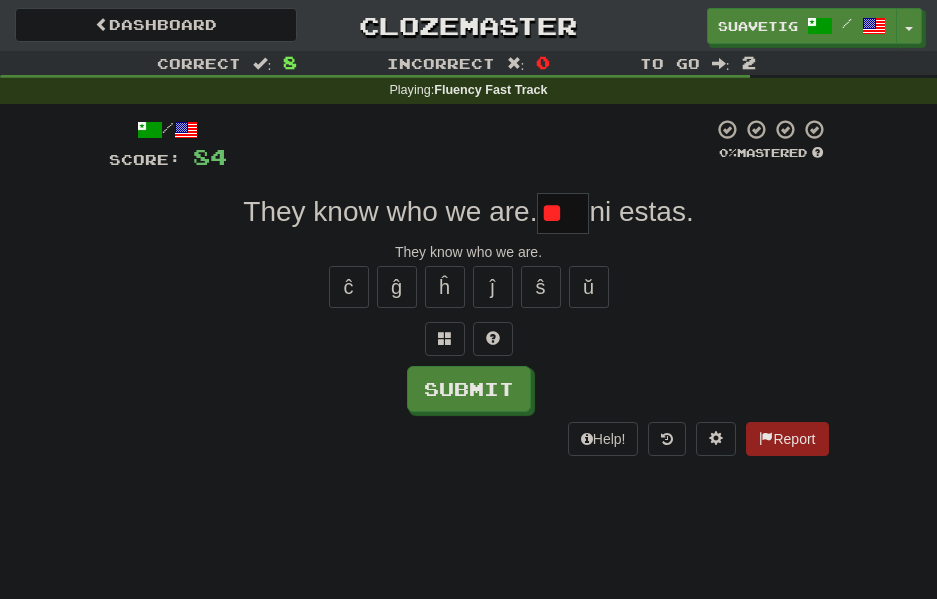 type on "*" 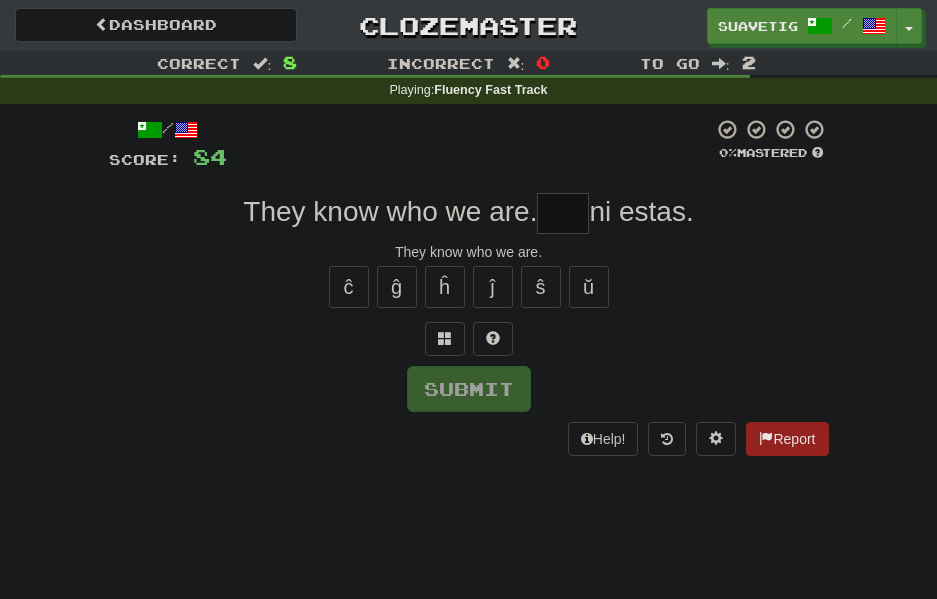 type on "*" 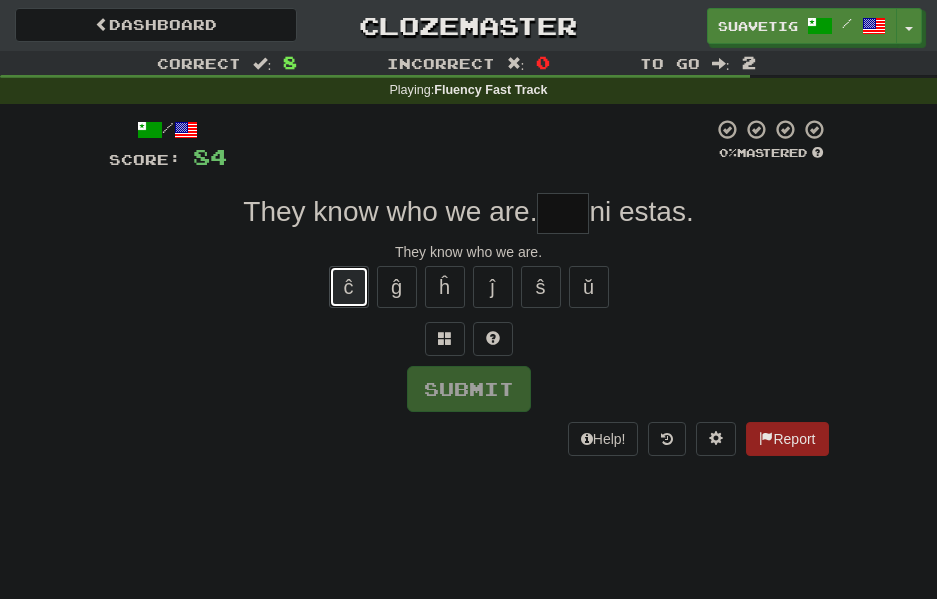 click on "ĉ" at bounding box center (349, 287) 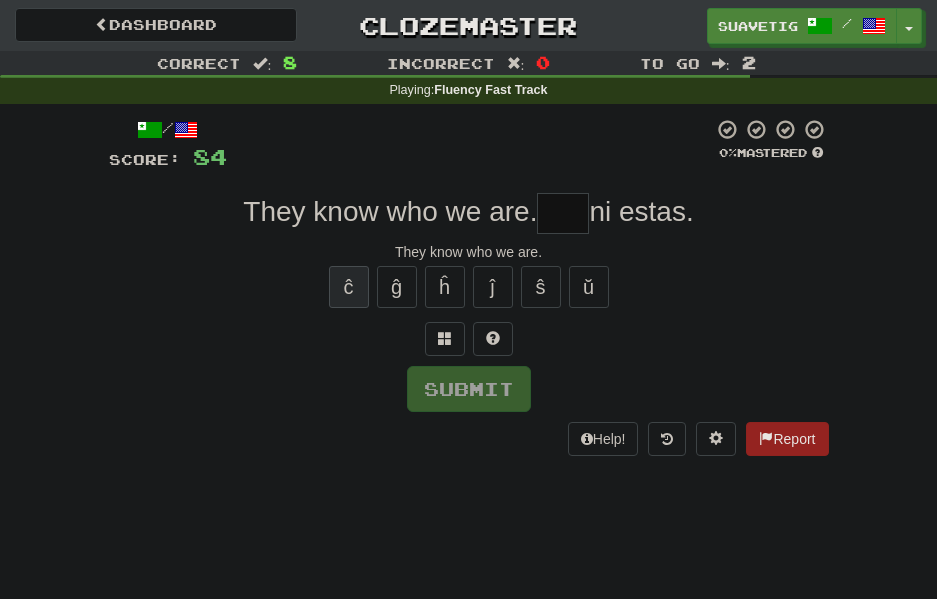 type on "*" 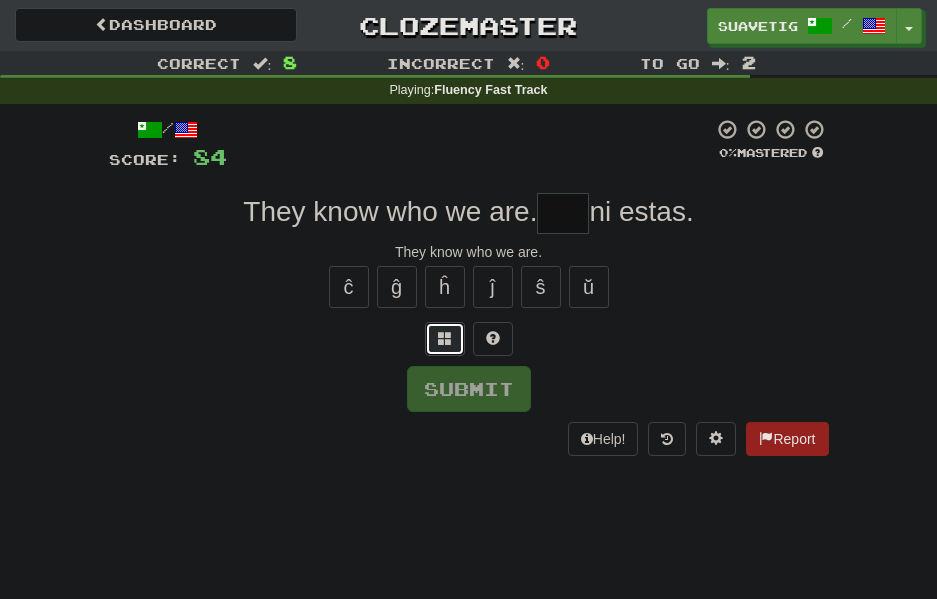 click at bounding box center (445, 338) 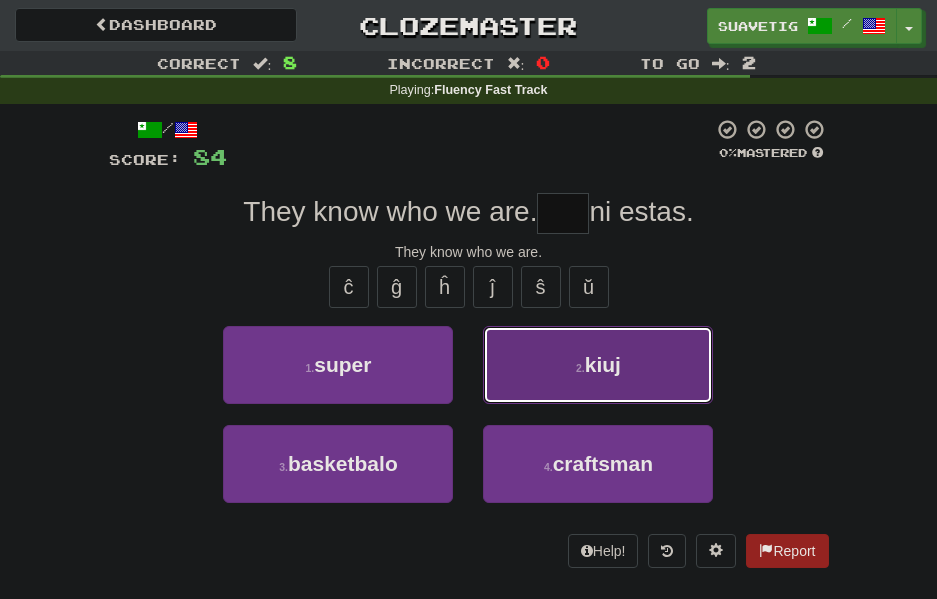 click on "kiuj" at bounding box center [603, 364] 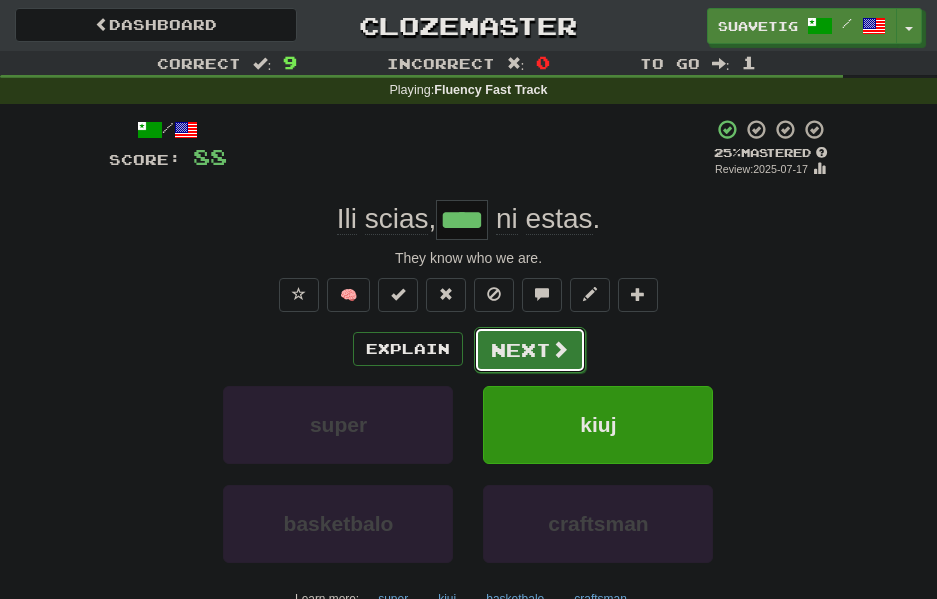 click on "Next" at bounding box center [530, 350] 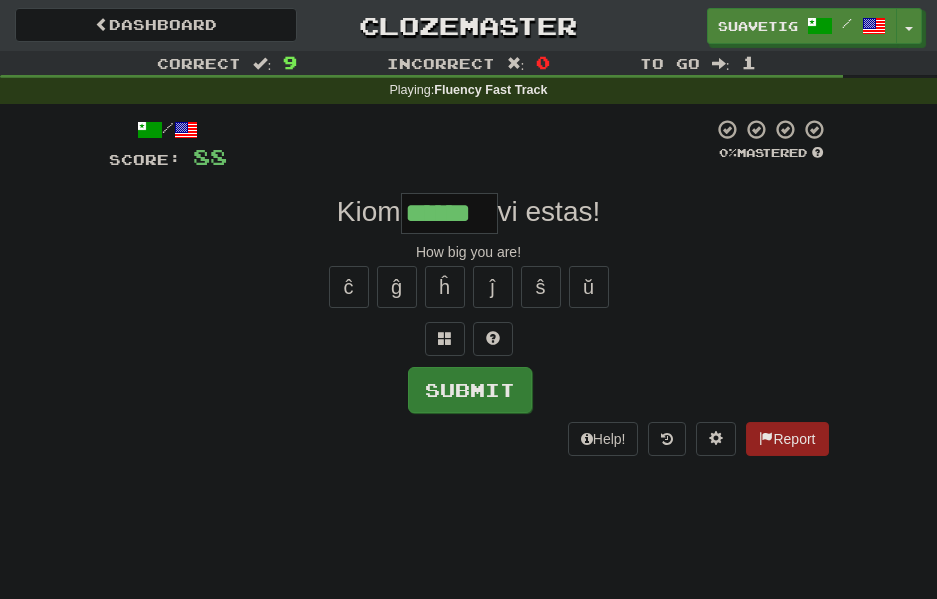 type on "******" 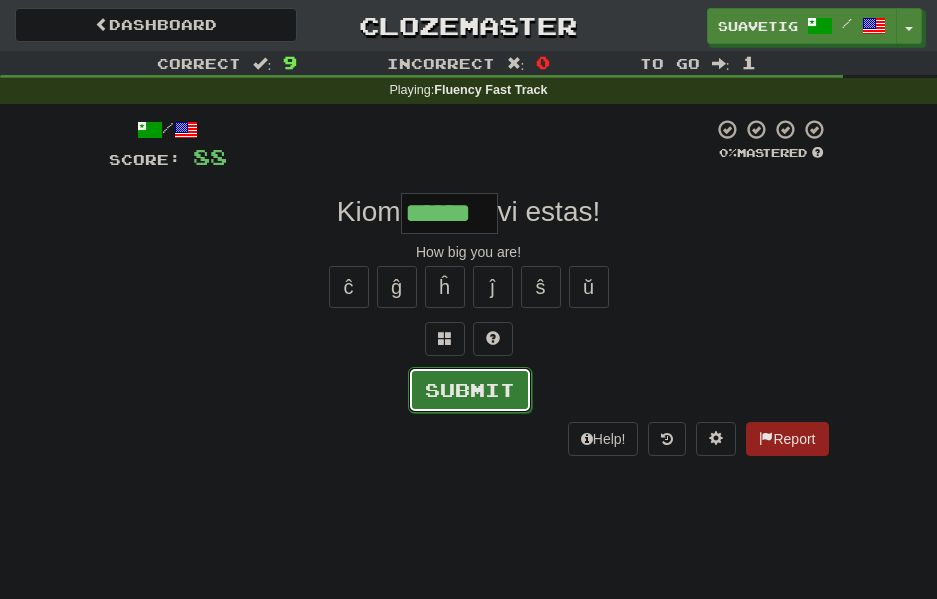 click on "Submit" at bounding box center [470, 390] 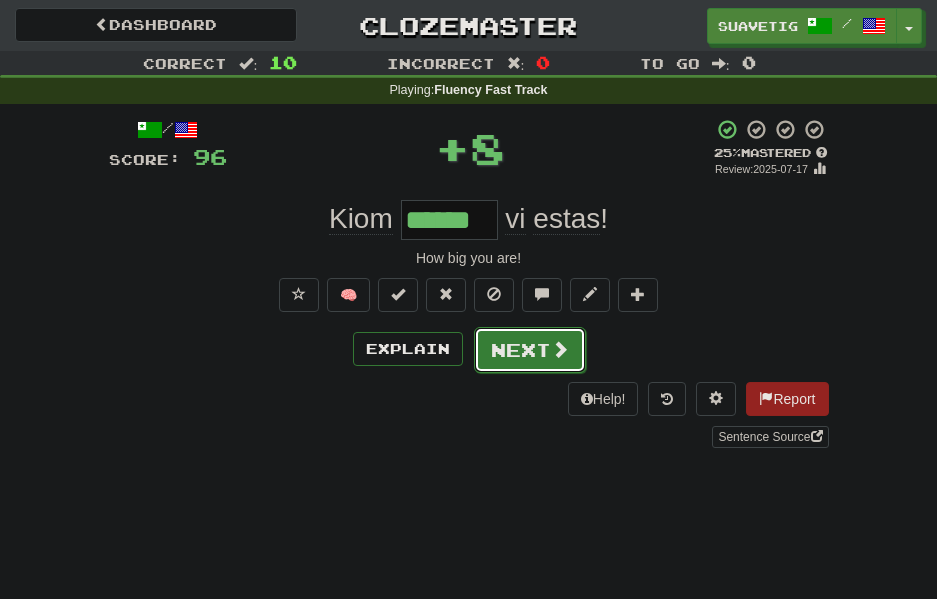click on "Next" at bounding box center [530, 350] 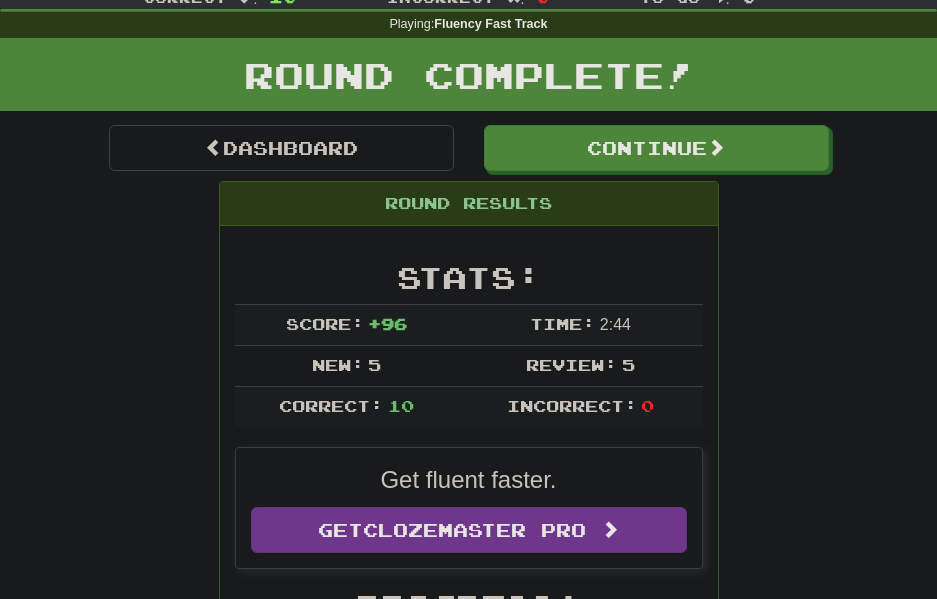 scroll, scrollTop: 100, scrollLeft: 0, axis: vertical 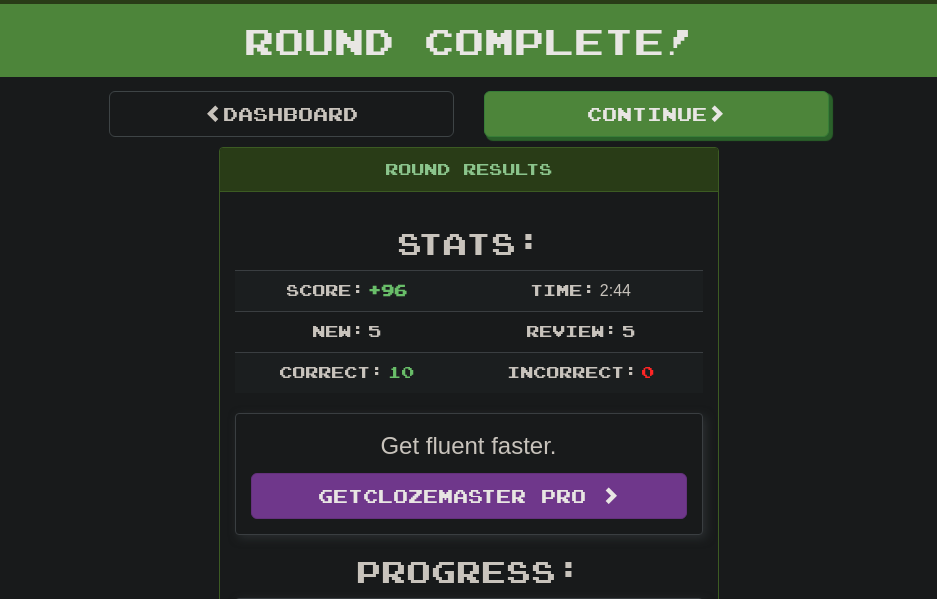 click on "Review:" at bounding box center (571, 330) 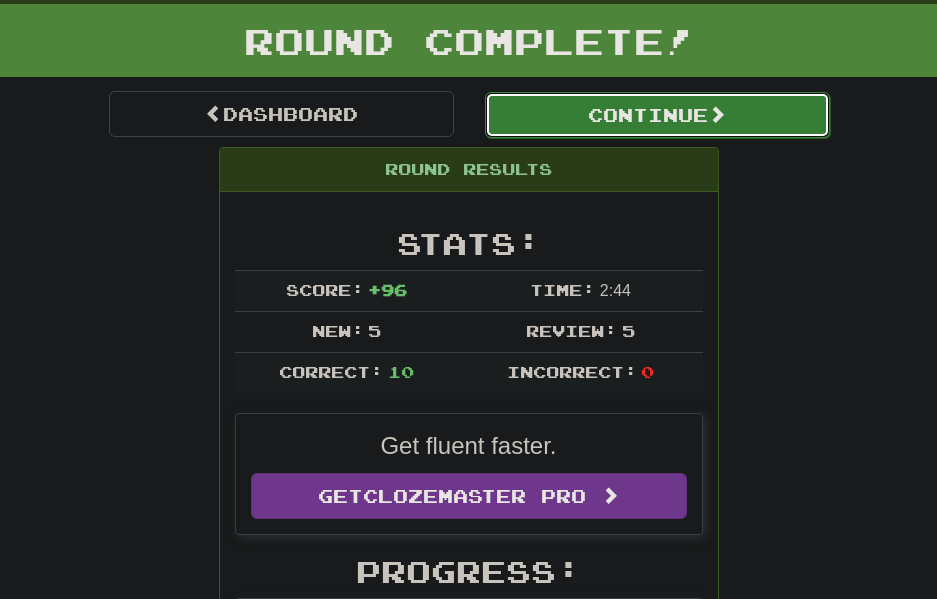 click on "Continue" at bounding box center (657, 115) 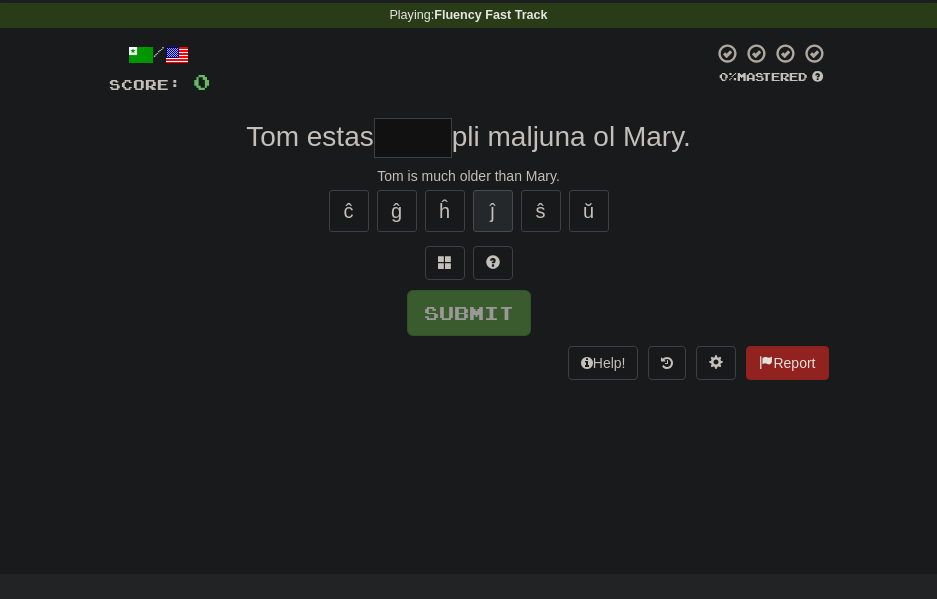 scroll, scrollTop: 8, scrollLeft: 0, axis: vertical 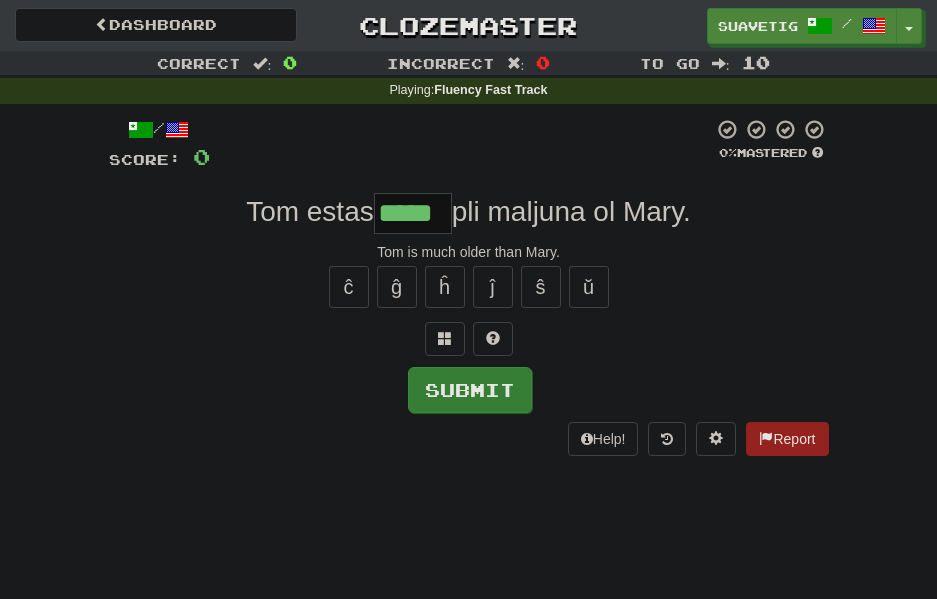 type on "*****" 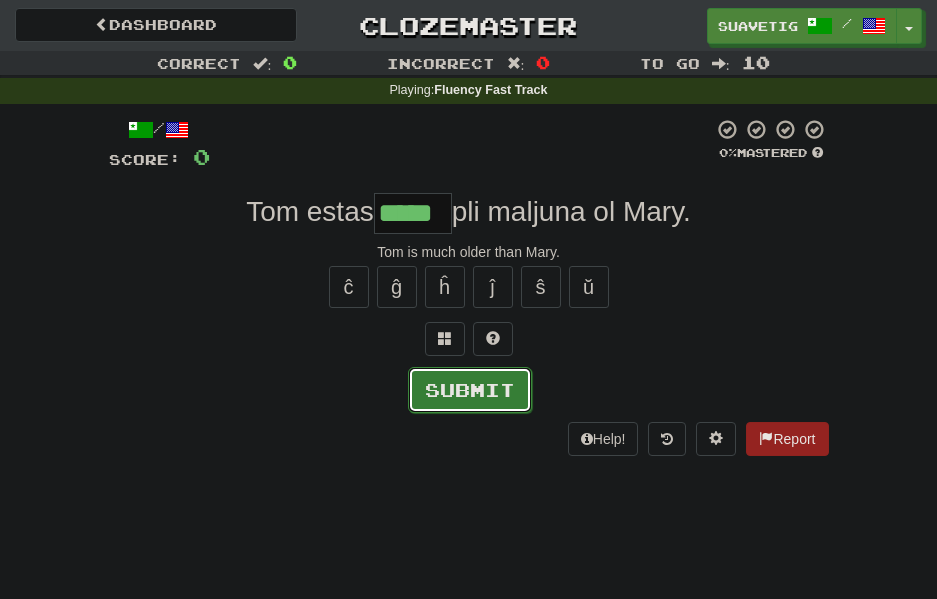 click on "Submit" at bounding box center [470, 390] 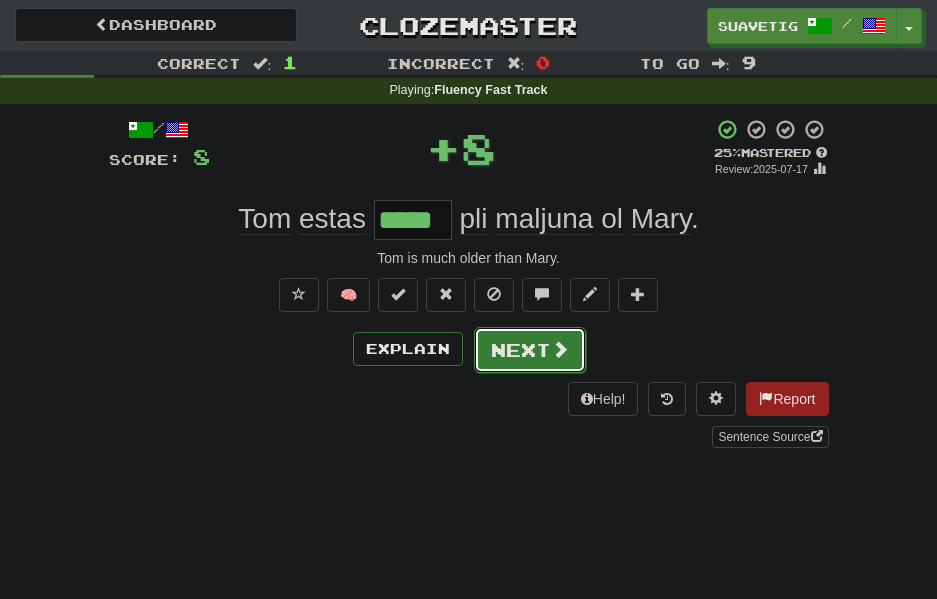click on "Next" at bounding box center [530, 350] 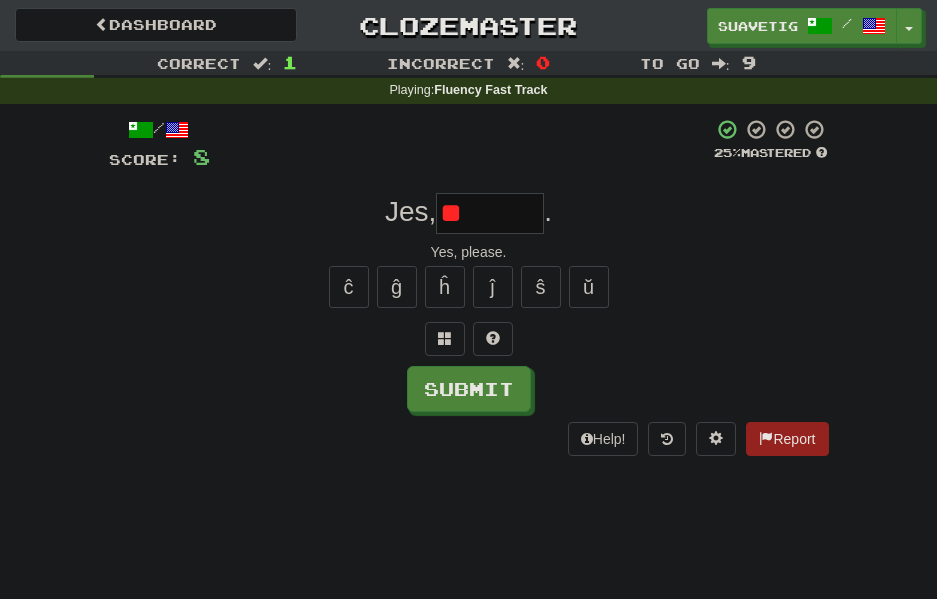type on "*" 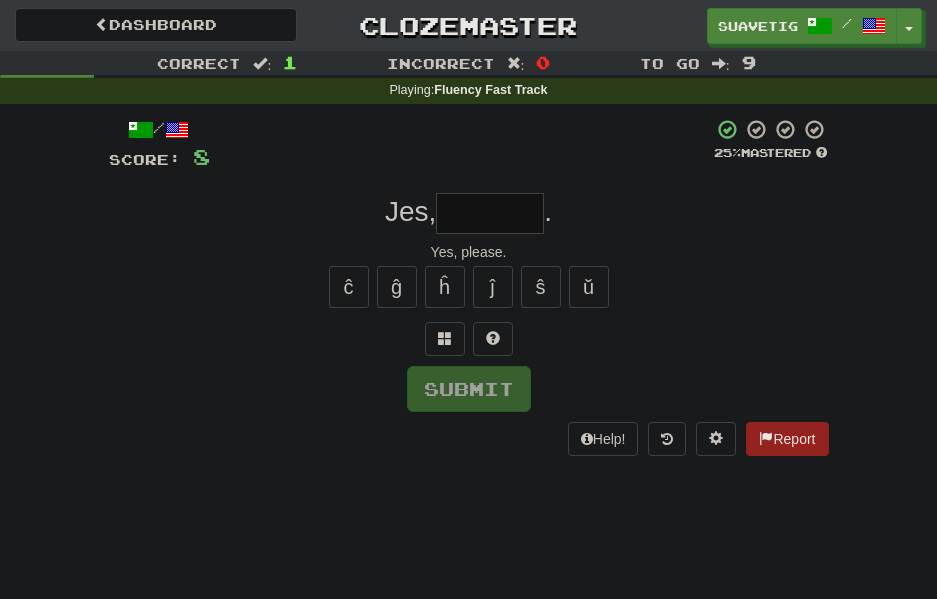 type on "*" 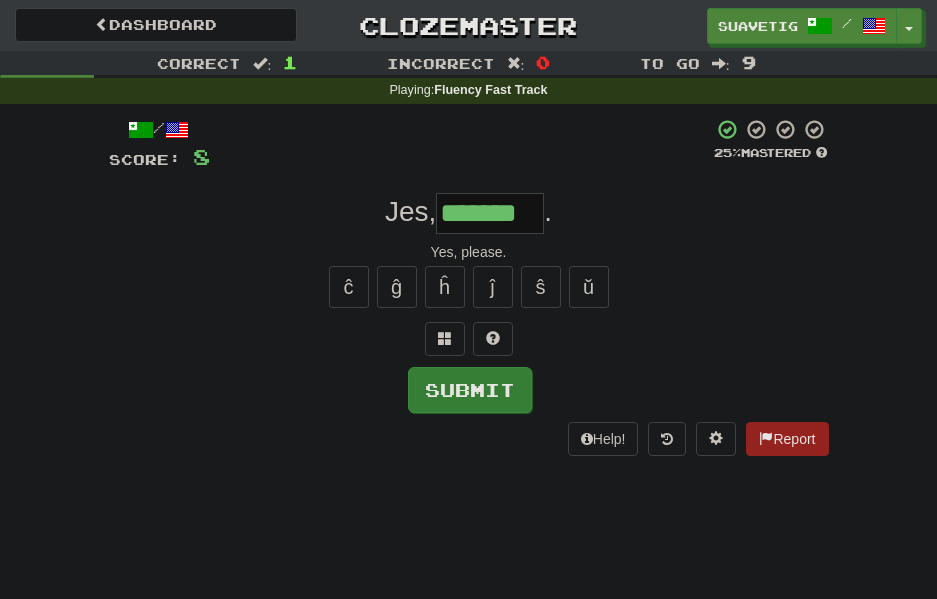type on "*******" 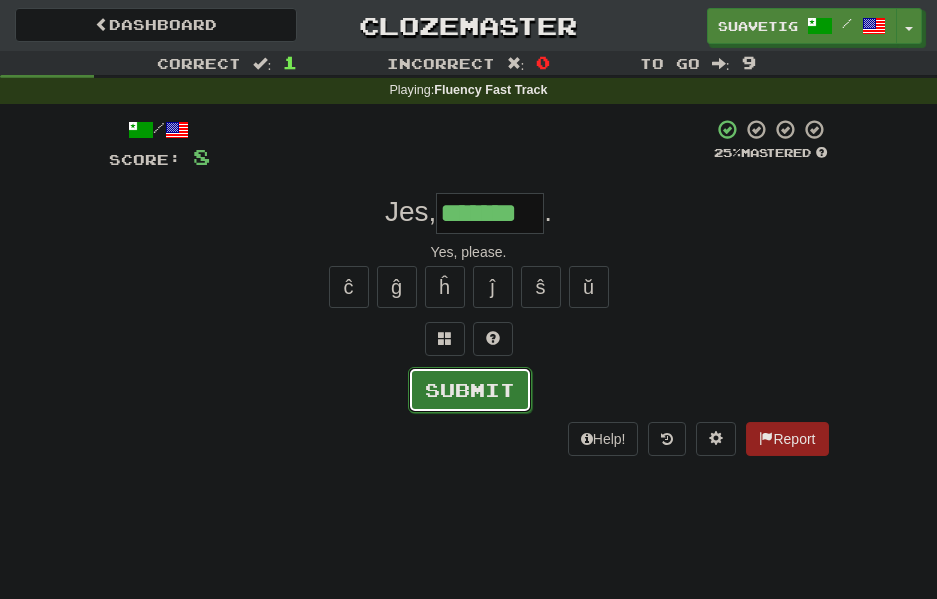 click on "Submit" at bounding box center (470, 390) 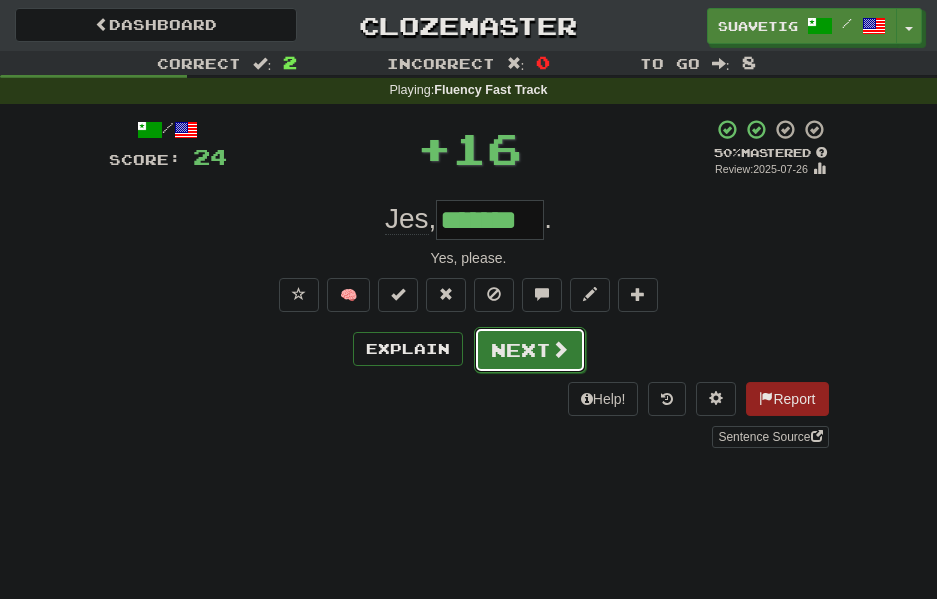click on "Next" at bounding box center (530, 350) 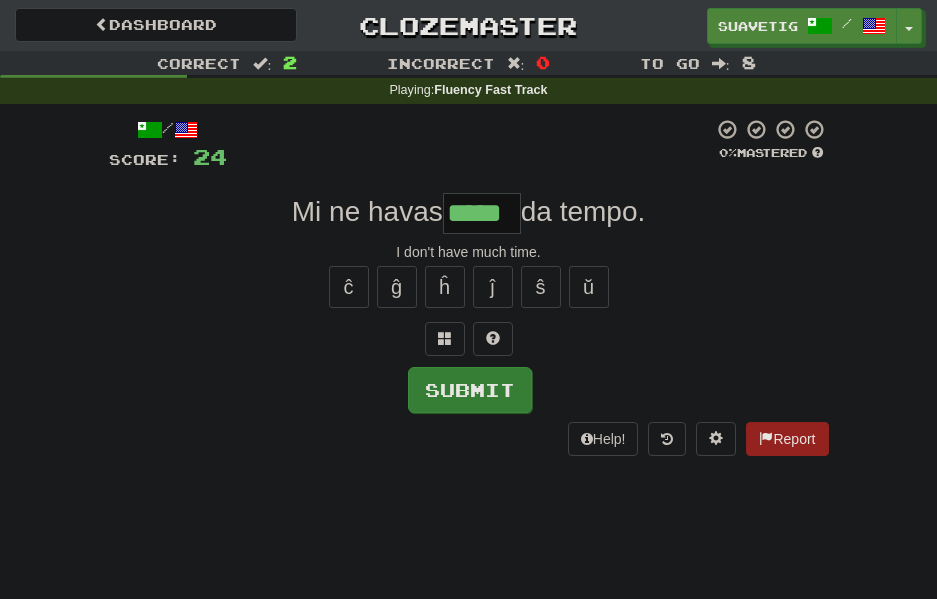 type on "*****" 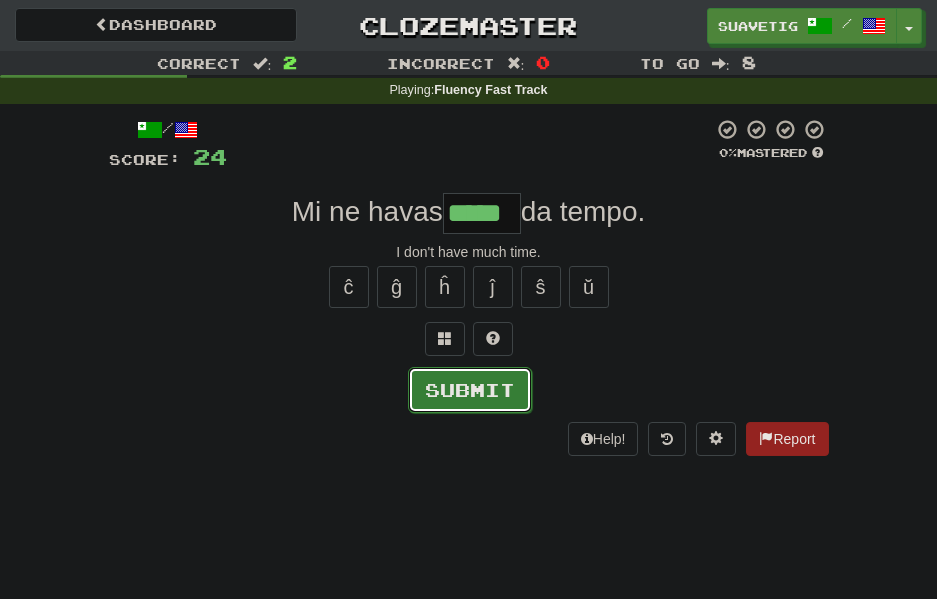 click on "Submit" at bounding box center [470, 390] 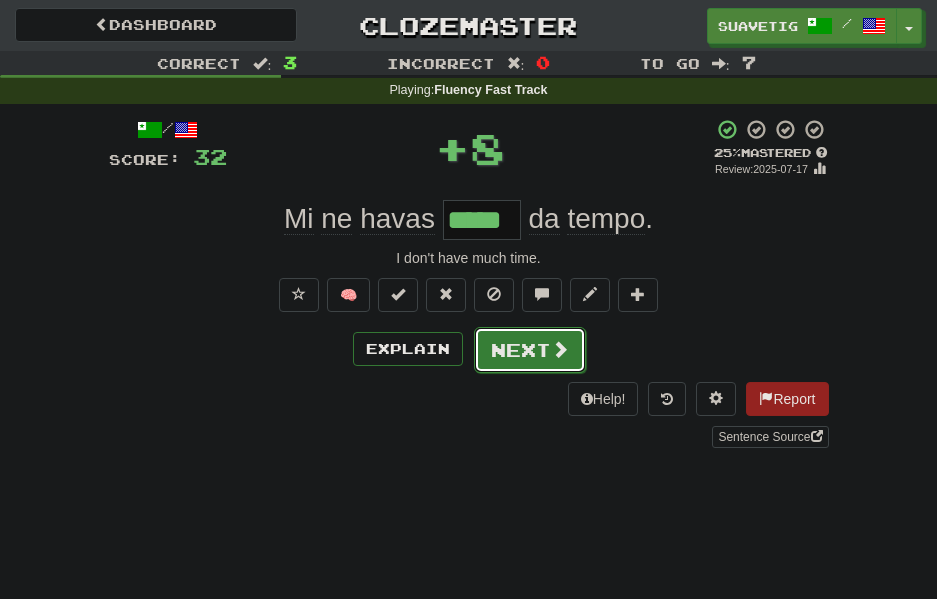 click on "Next" at bounding box center (530, 350) 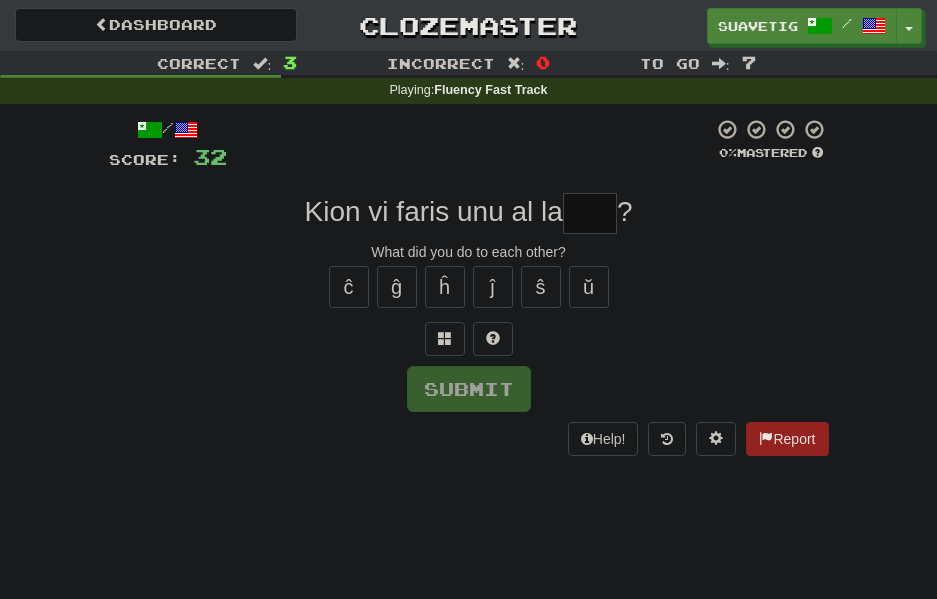 type on "*" 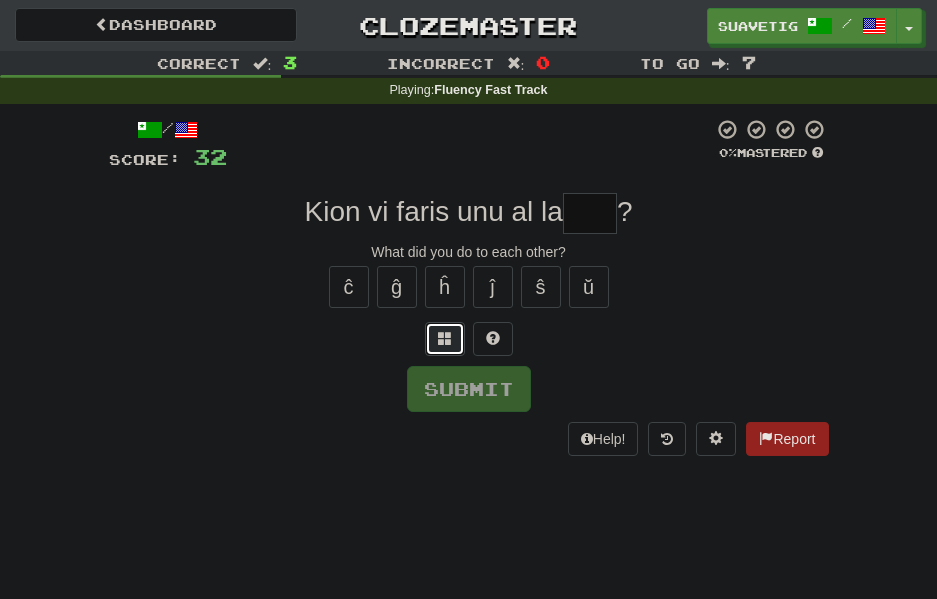 click at bounding box center (445, 338) 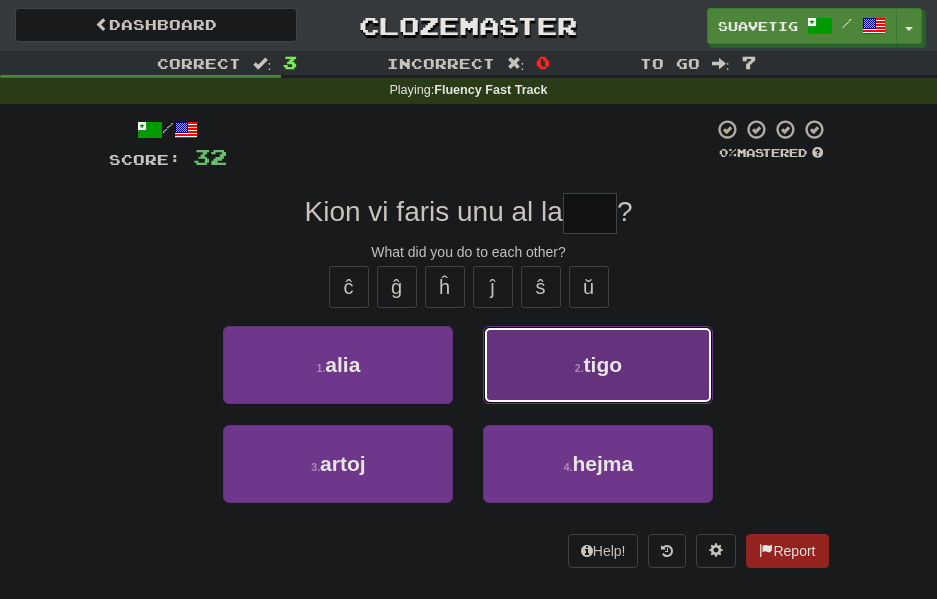 click on "2 .  tigo" at bounding box center (598, 365) 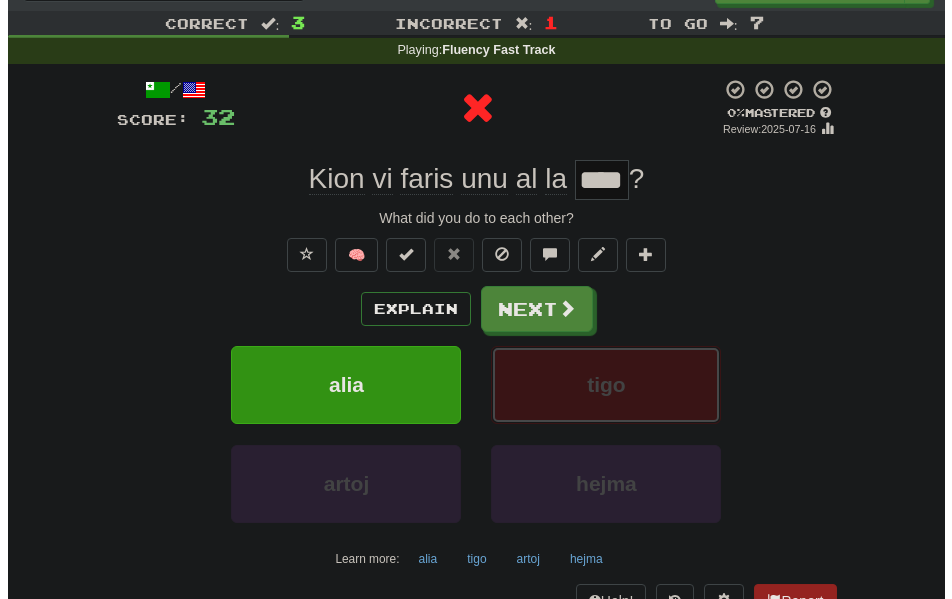 scroll, scrollTop: 0, scrollLeft: 0, axis: both 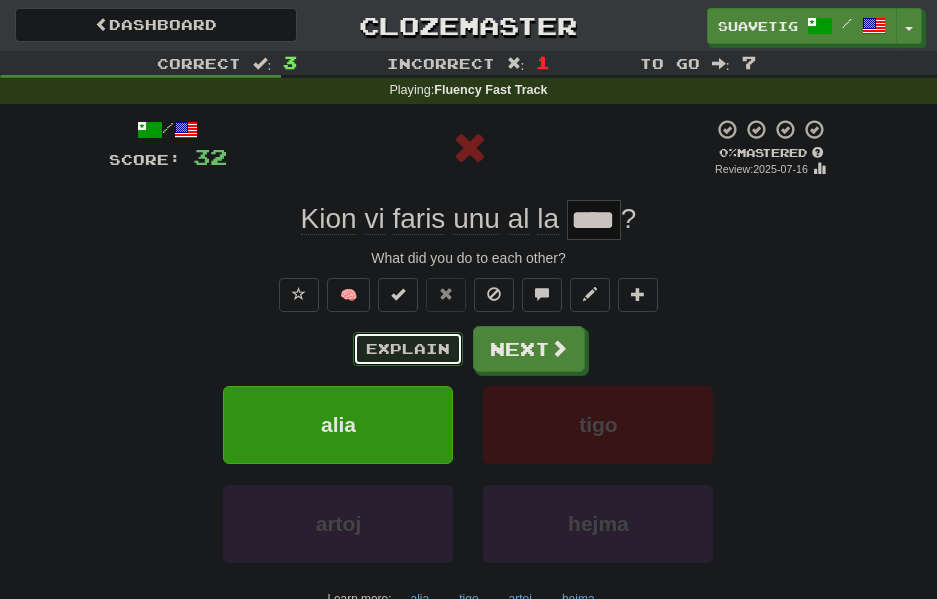 click on "Explain" at bounding box center [408, 349] 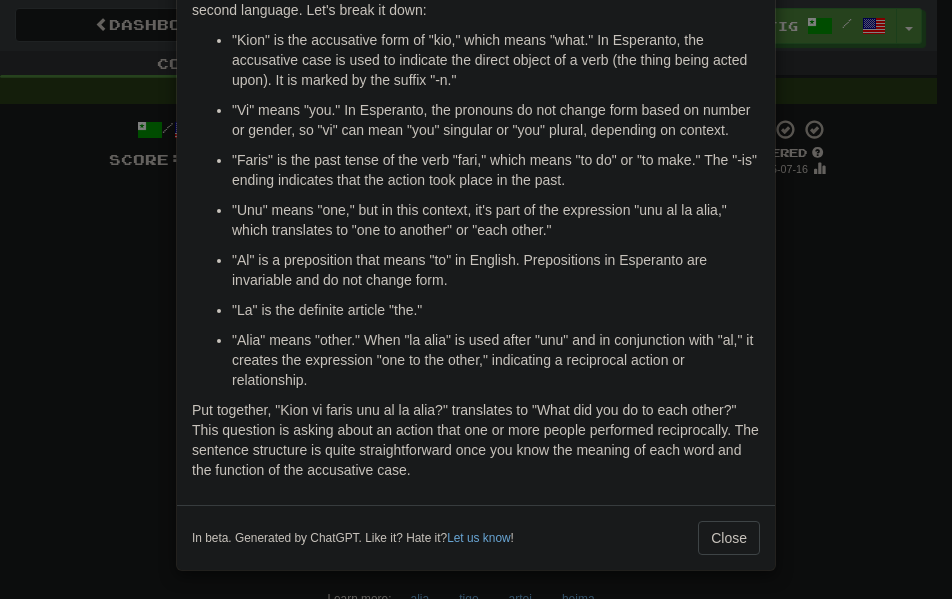 scroll, scrollTop: 139, scrollLeft: 0, axis: vertical 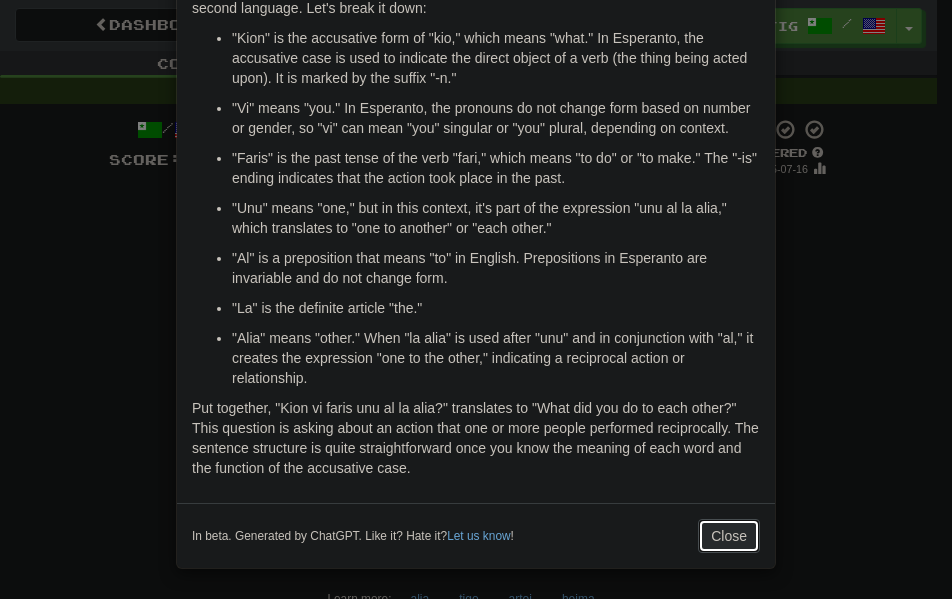click on "Close" at bounding box center [729, 536] 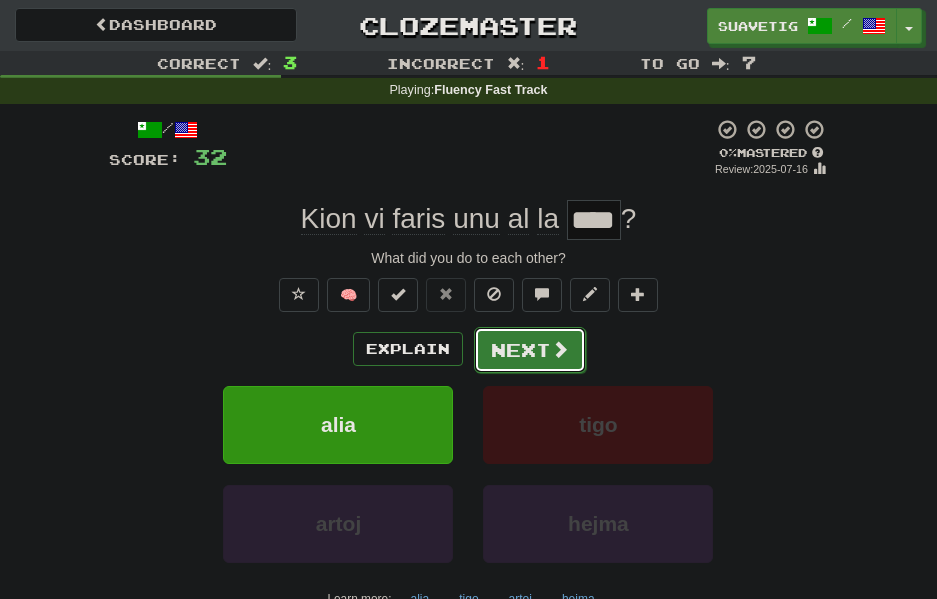 click on "Next" at bounding box center [530, 350] 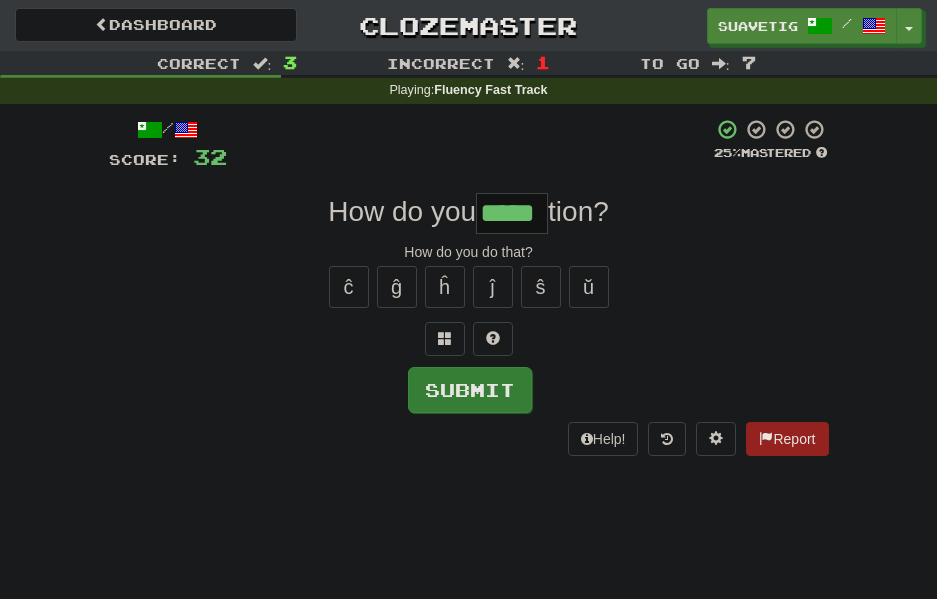 type on "*****" 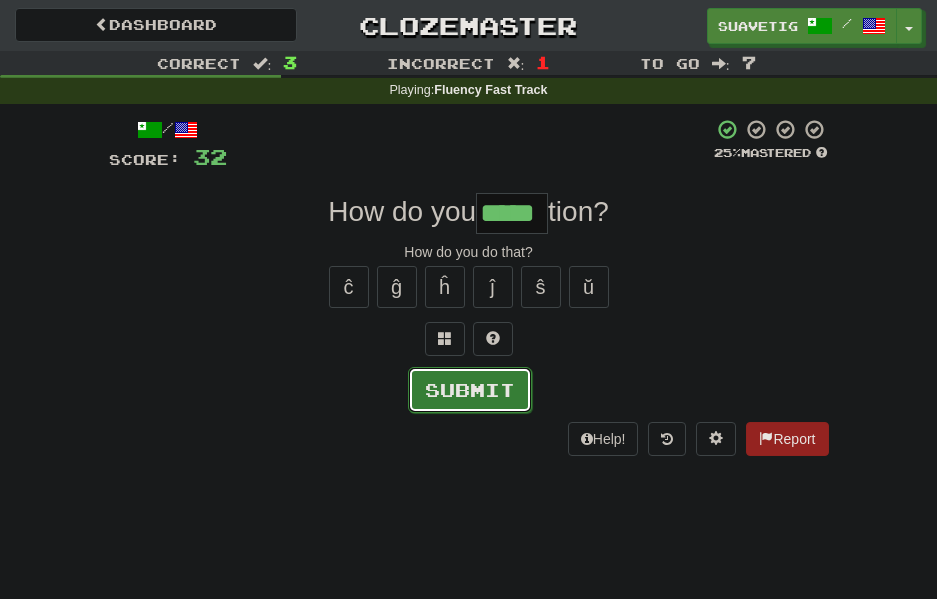 click on "Submit" at bounding box center [470, 390] 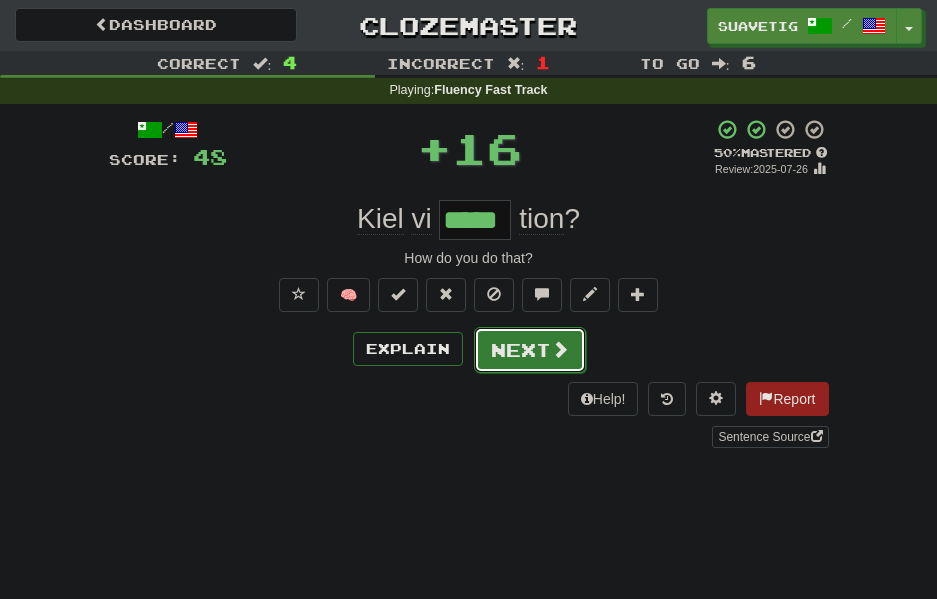 click on "Next" at bounding box center (530, 350) 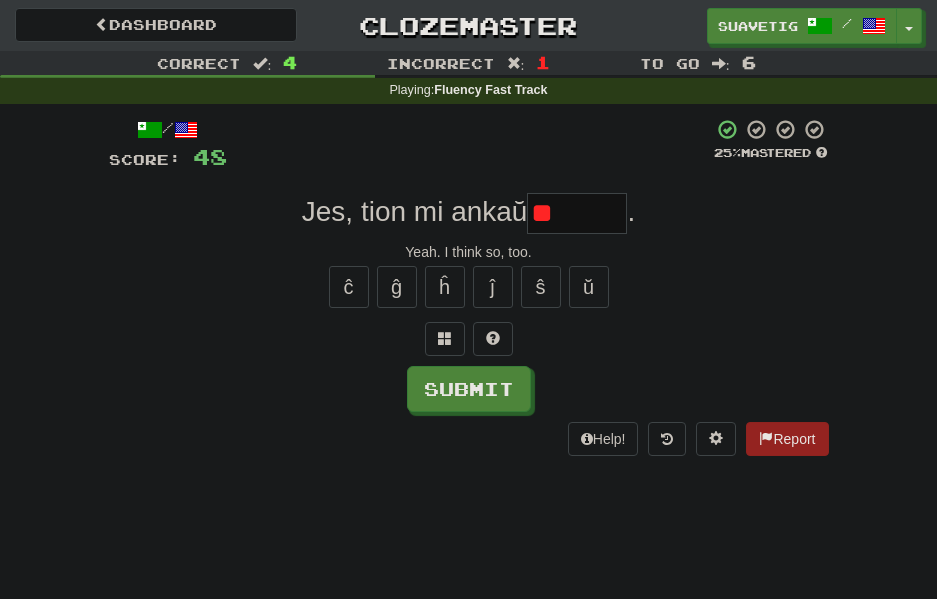 type on "*" 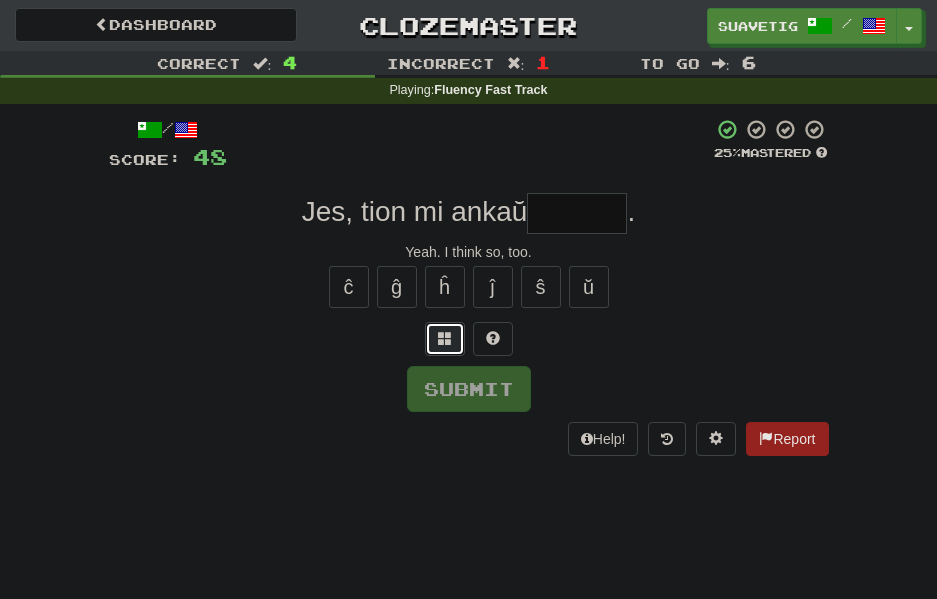 click at bounding box center (445, 338) 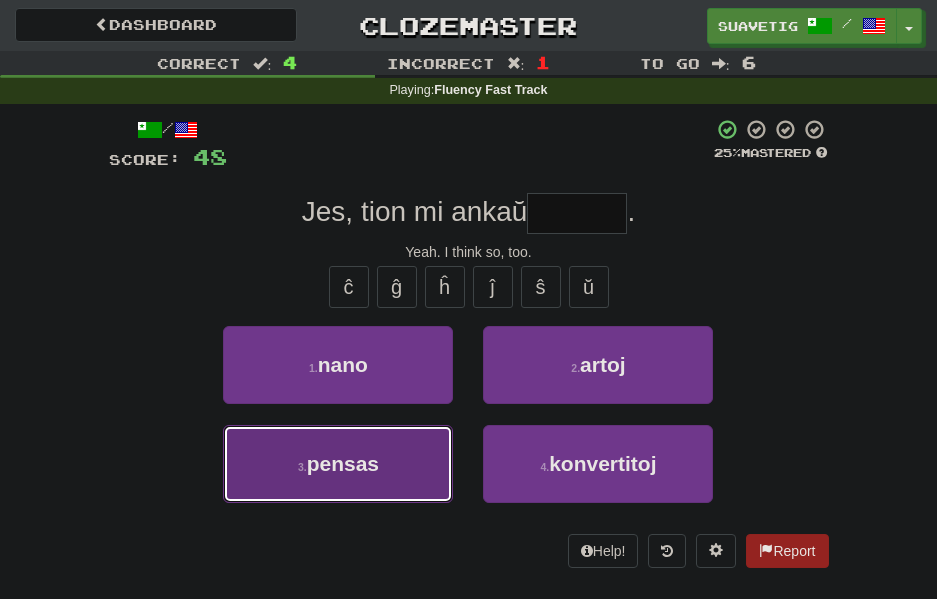 click on "3 .  pensas" at bounding box center (338, 464) 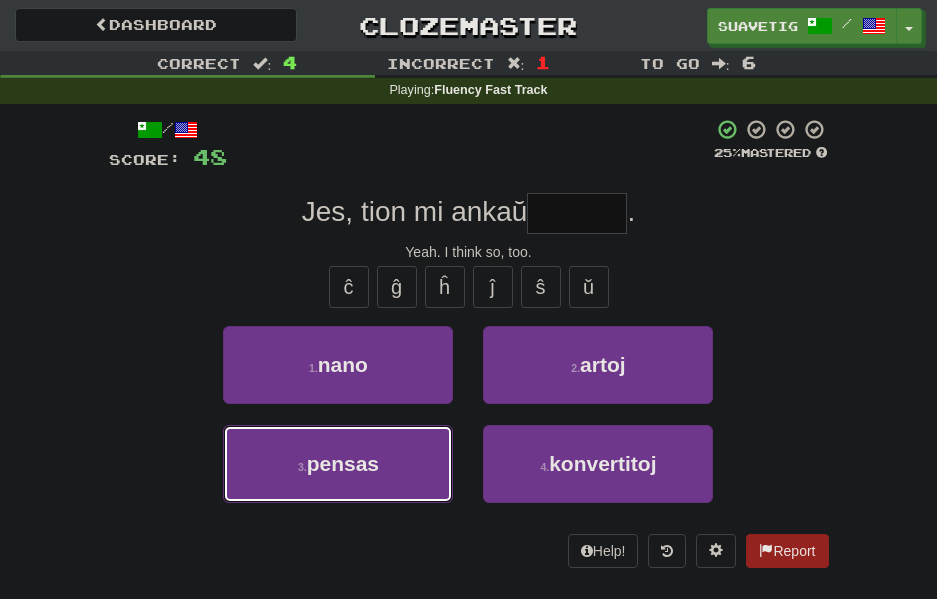 type on "******" 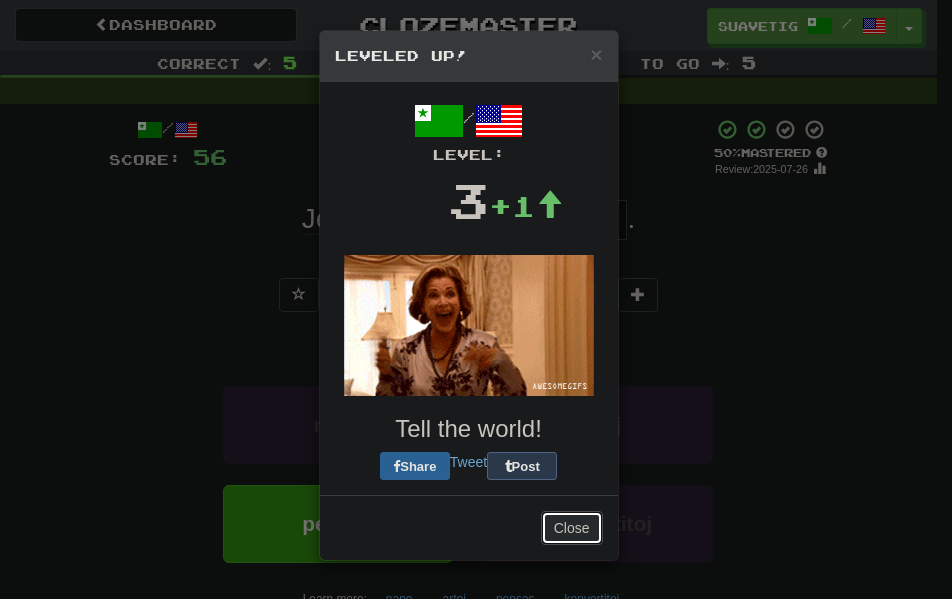 click on "Close" at bounding box center (572, 528) 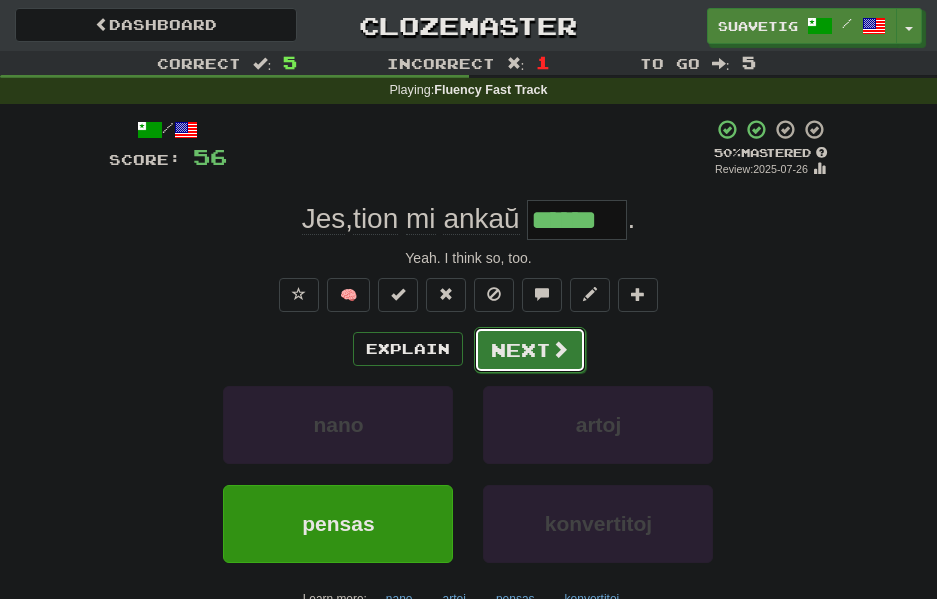 click at bounding box center (560, 349) 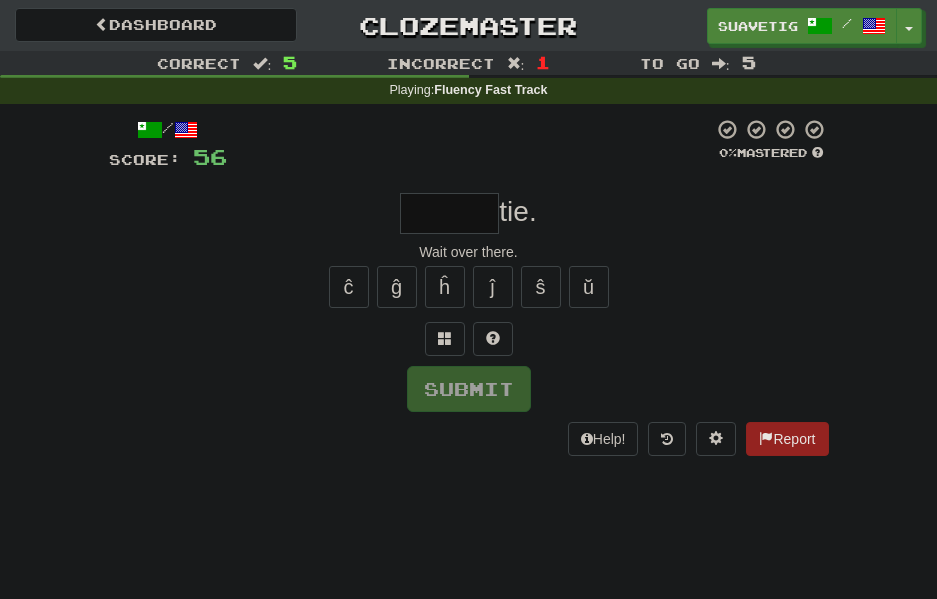 type on "*" 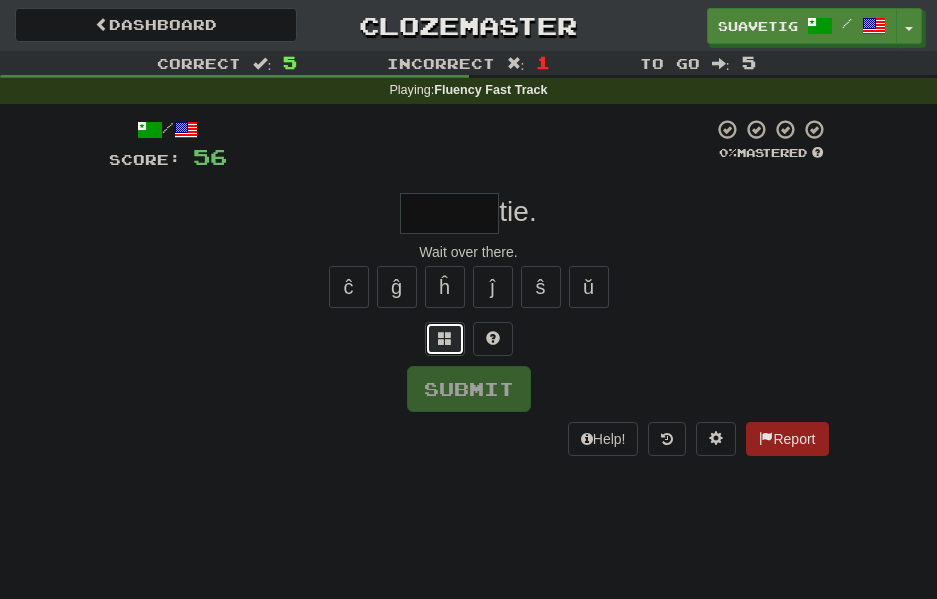 click at bounding box center (445, 338) 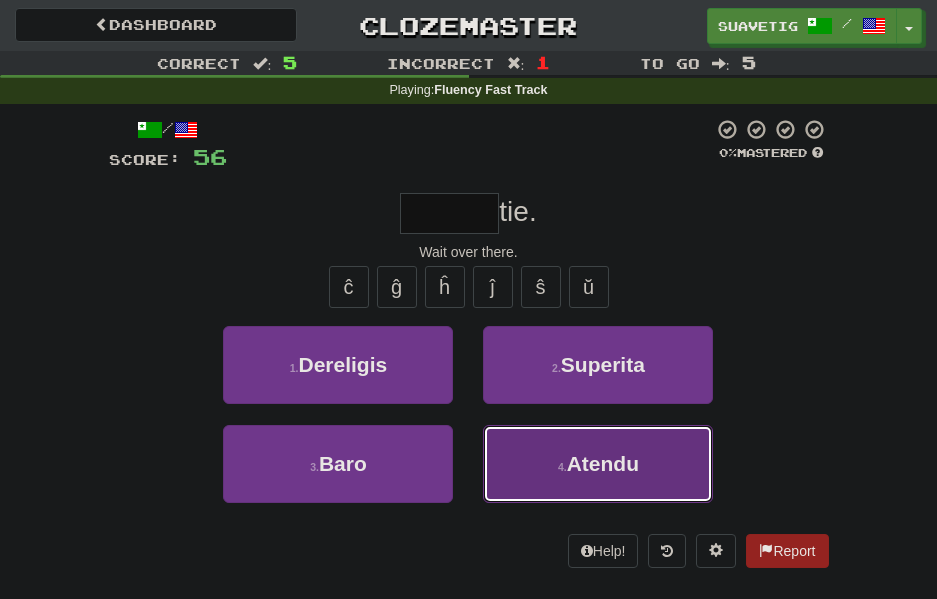 click on "4 .  Atendu" at bounding box center (598, 464) 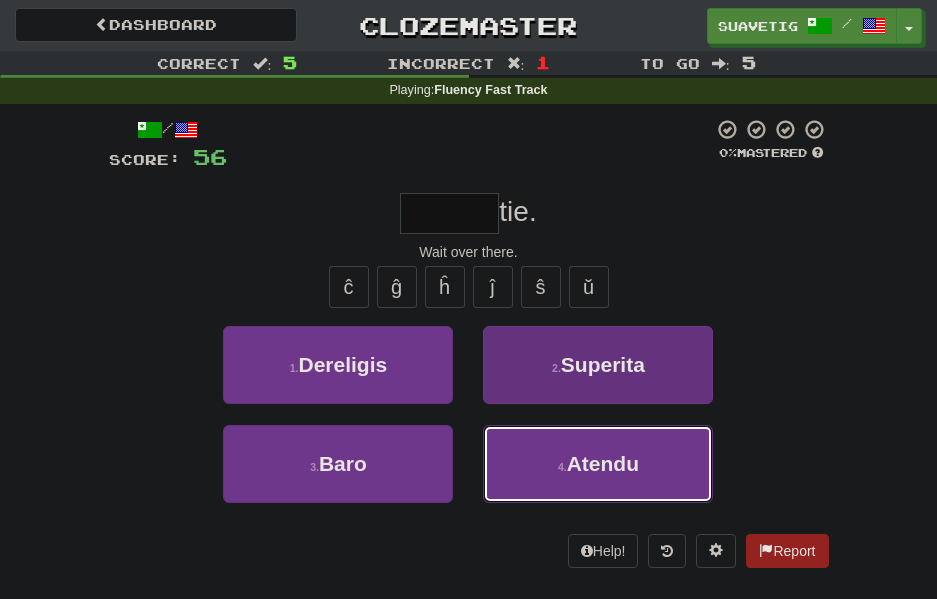 type on "******" 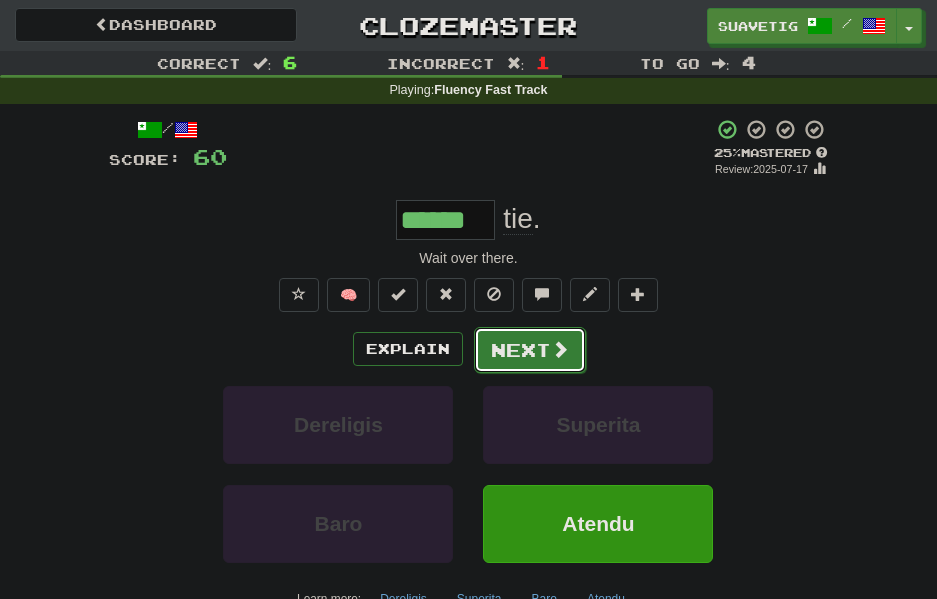 click on "Next" at bounding box center (530, 350) 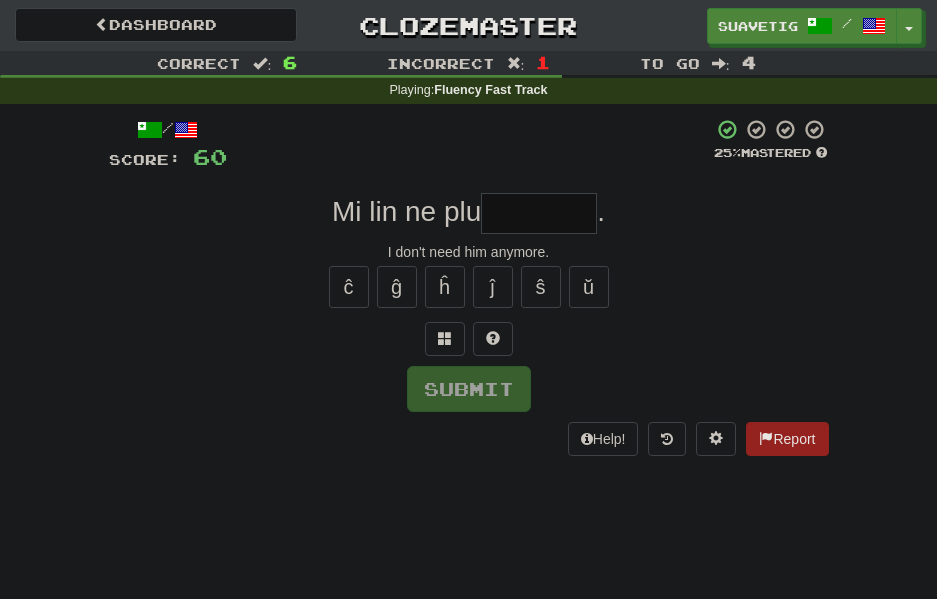 type on "*" 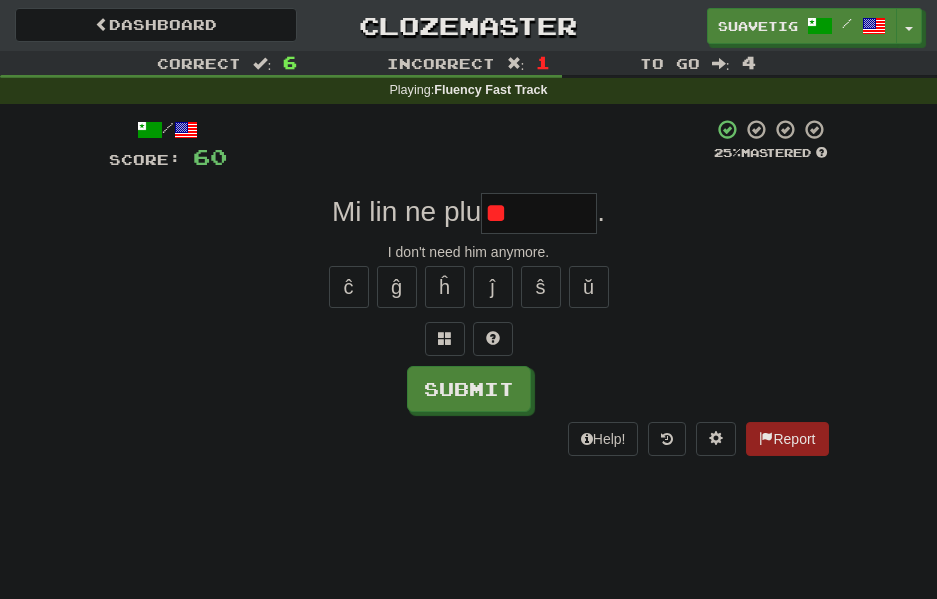 type on "*" 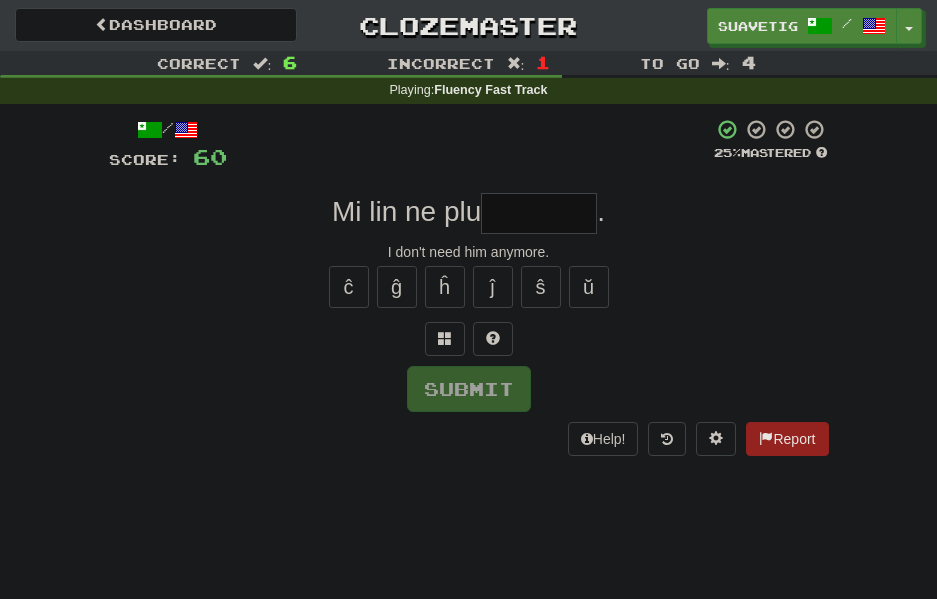 type on "*" 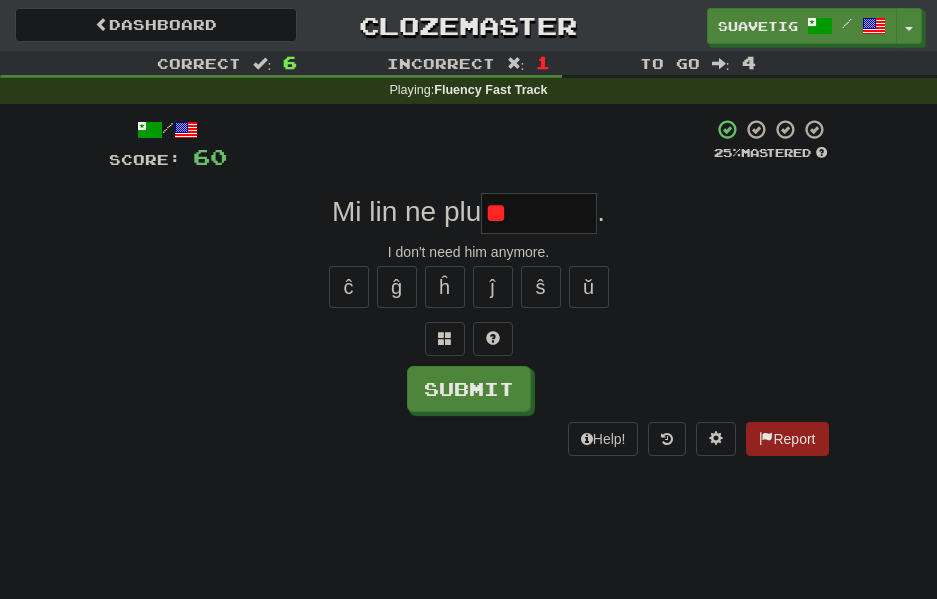 type on "*" 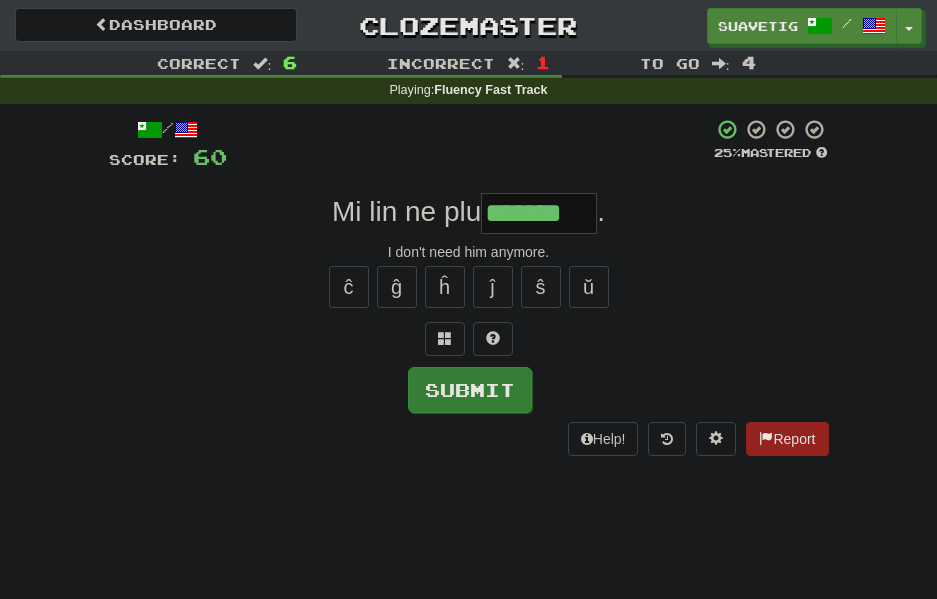 type on "*******" 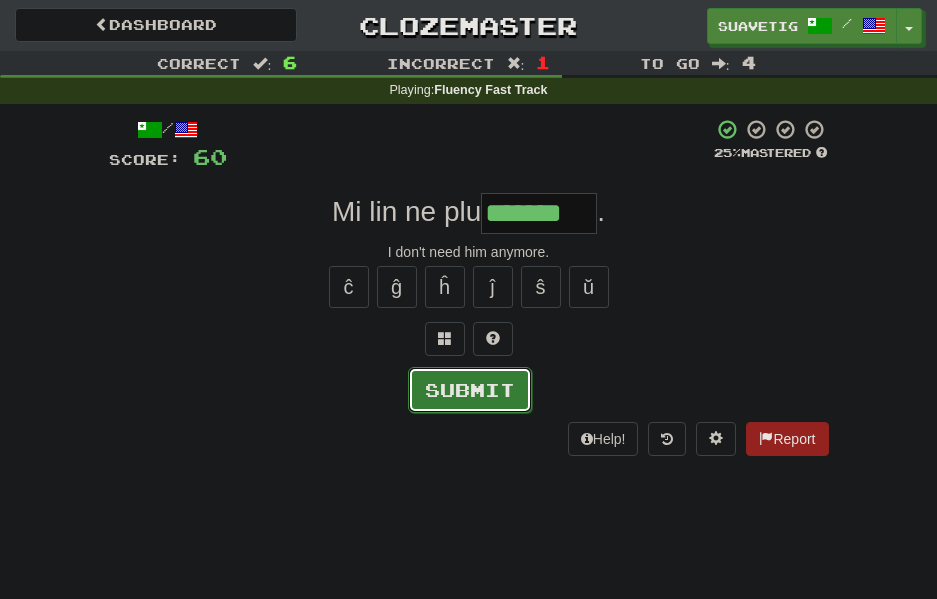 click on "Submit" at bounding box center [470, 390] 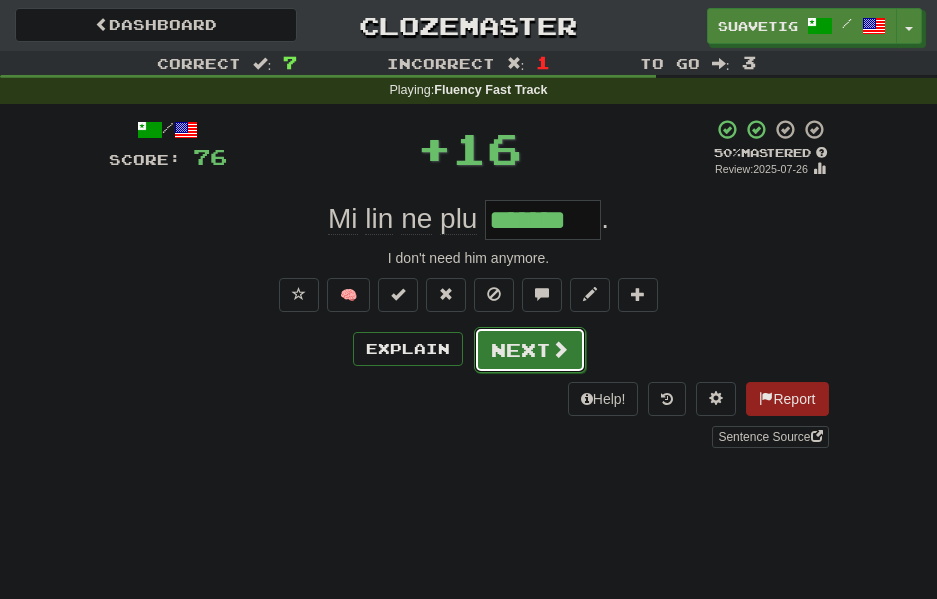 click on "Next" at bounding box center (530, 350) 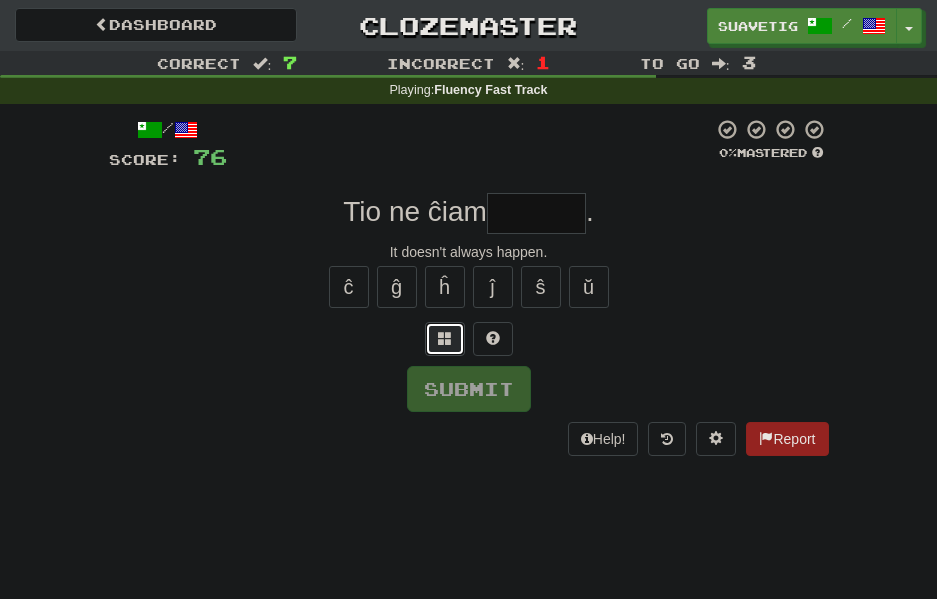 click at bounding box center [445, 339] 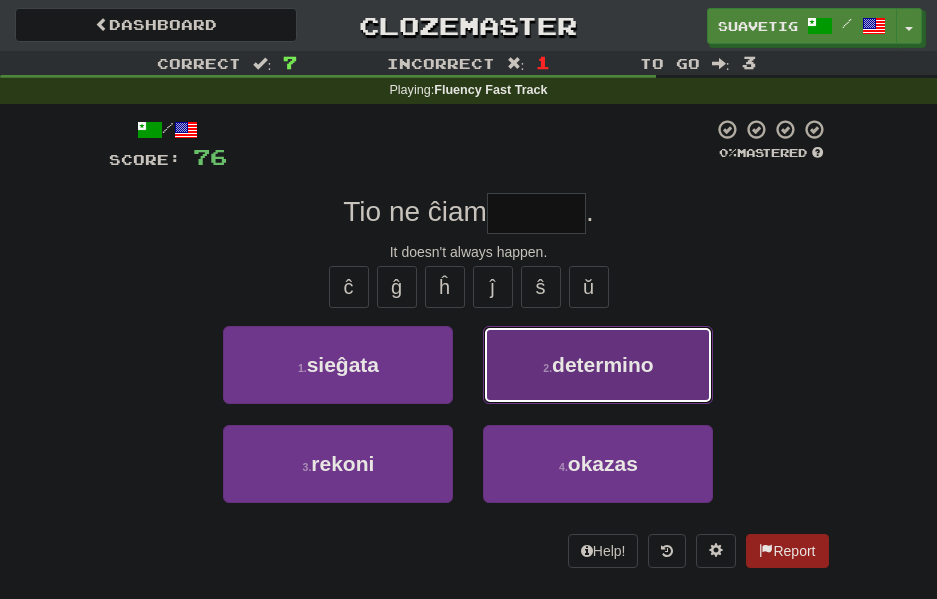 click on "determino" at bounding box center [603, 364] 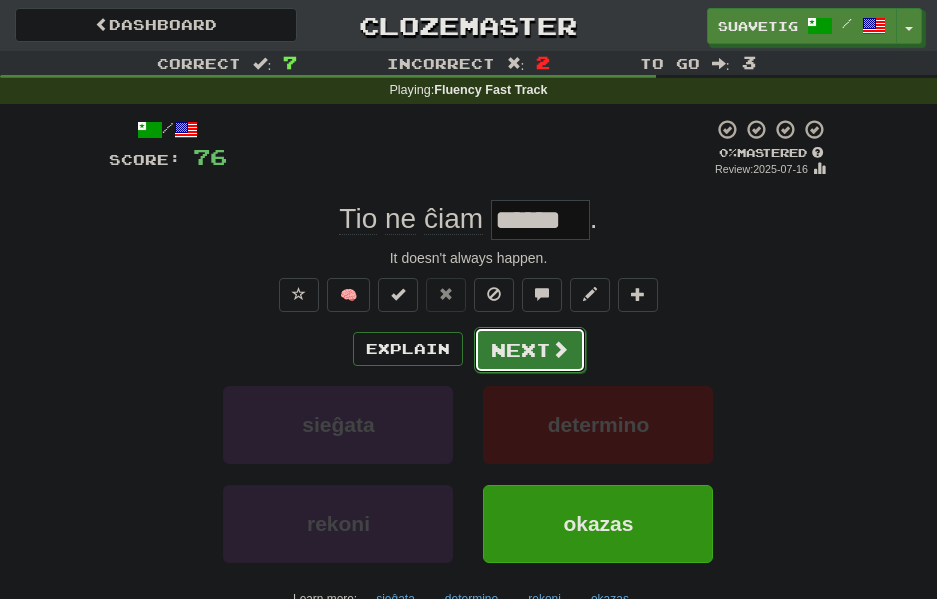 click on "Next" at bounding box center (530, 350) 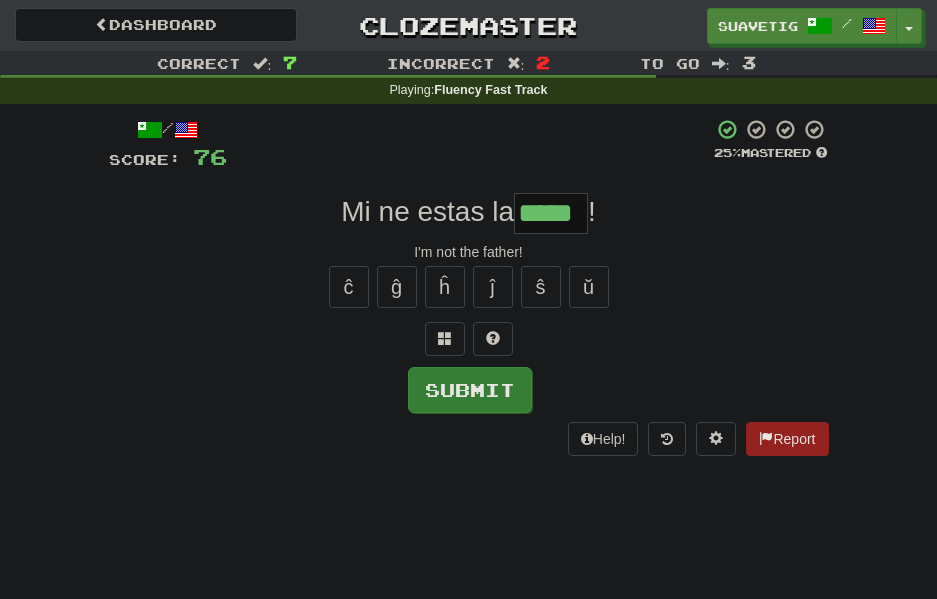 type on "*****" 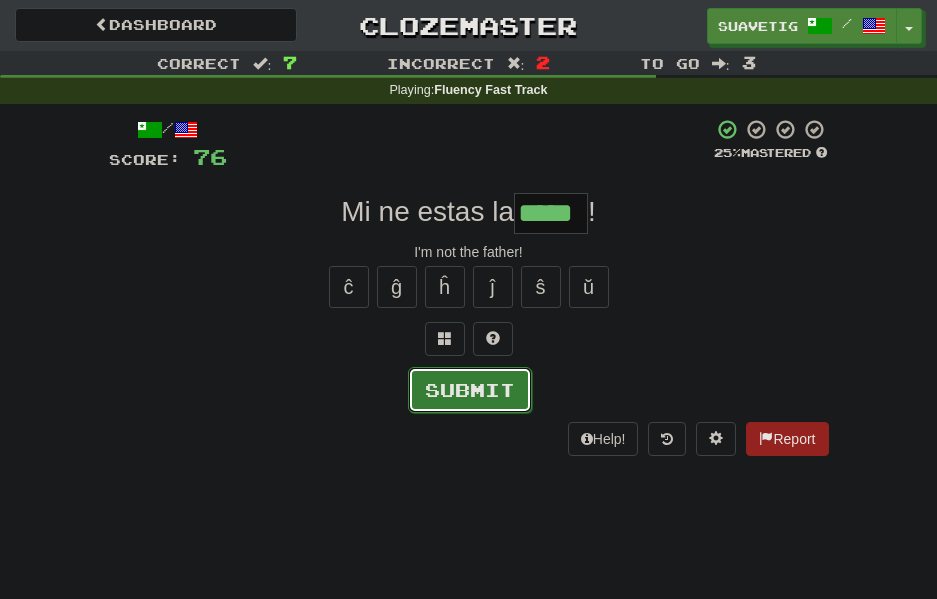 click on "Submit" at bounding box center (470, 390) 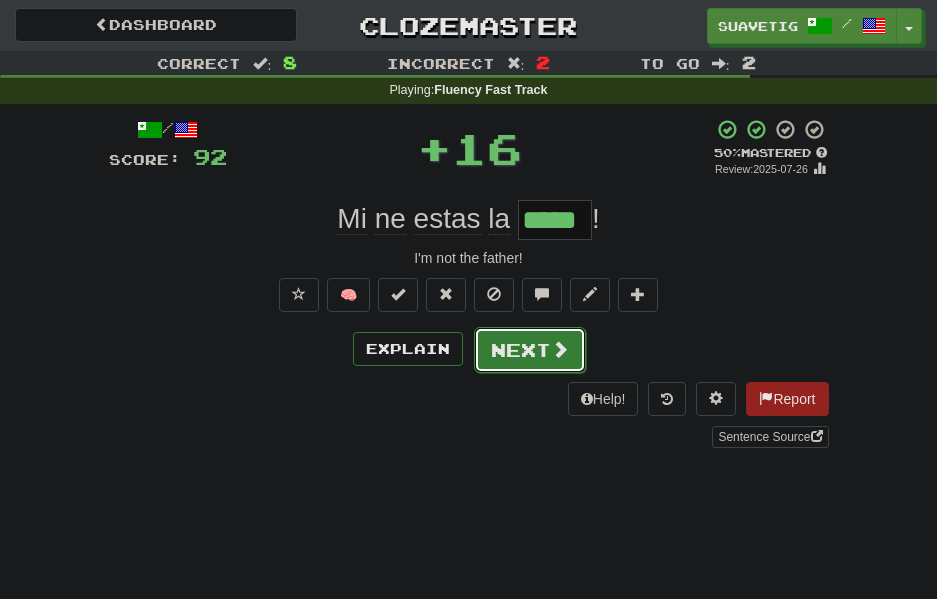 click on "Next" at bounding box center (530, 350) 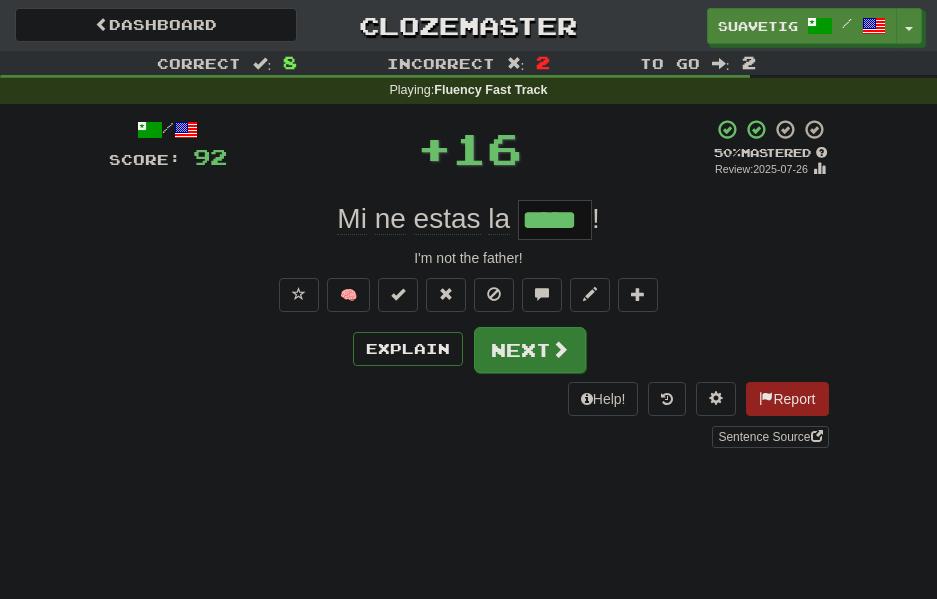 type 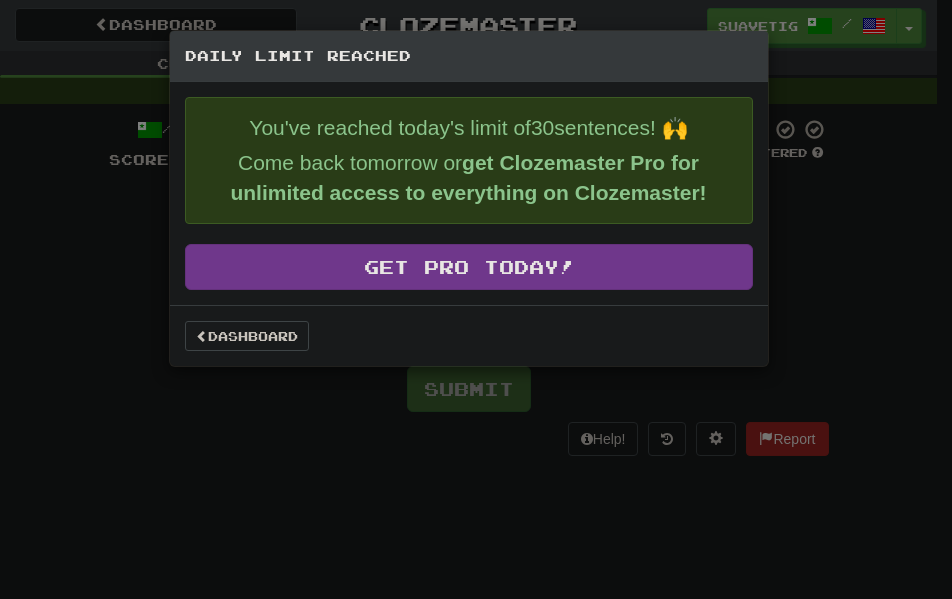 click on "Dashboard" at bounding box center (469, 335) 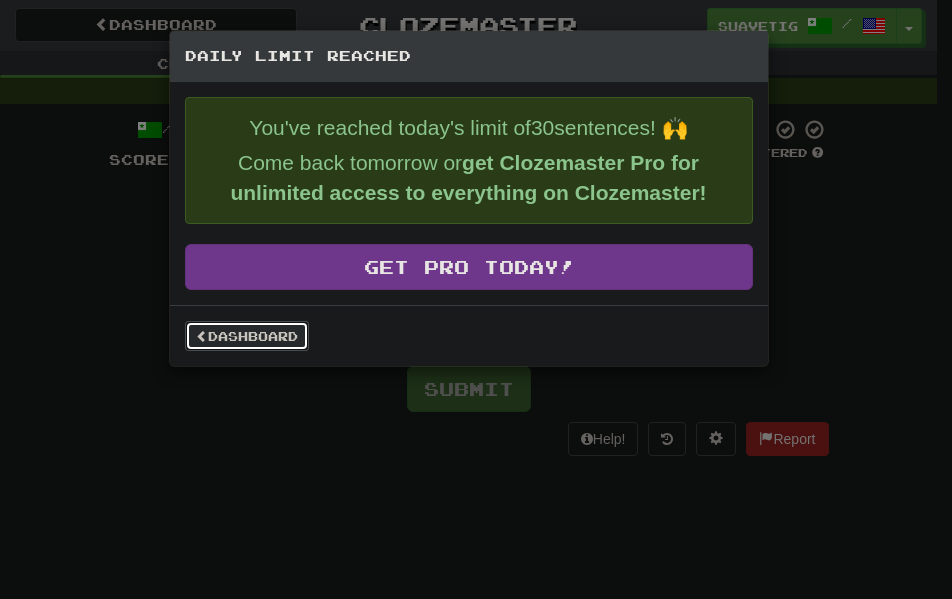 click on "Dashboard" at bounding box center (247, 336) 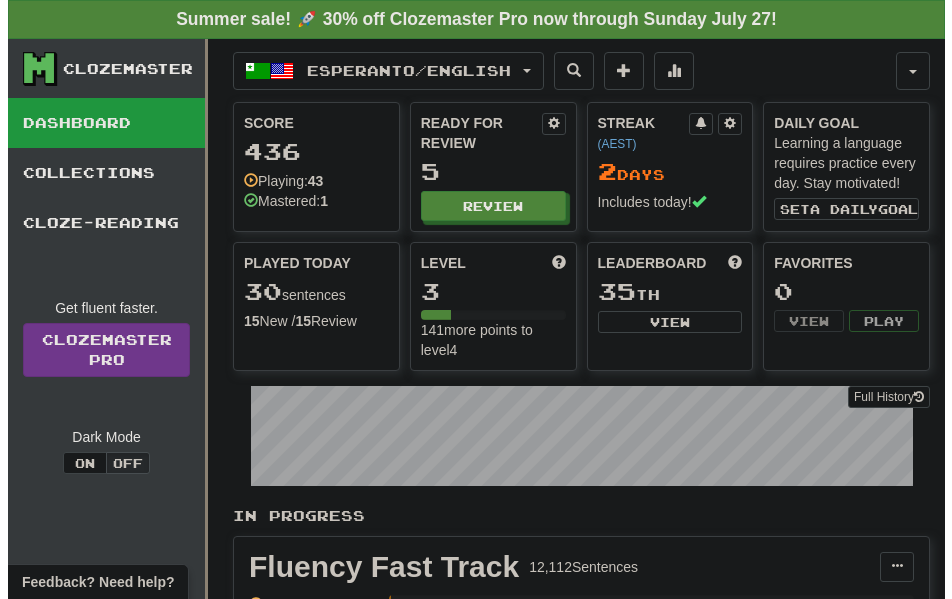 scroll, scrollTop: 0, scrollLeft: 0, axis: both 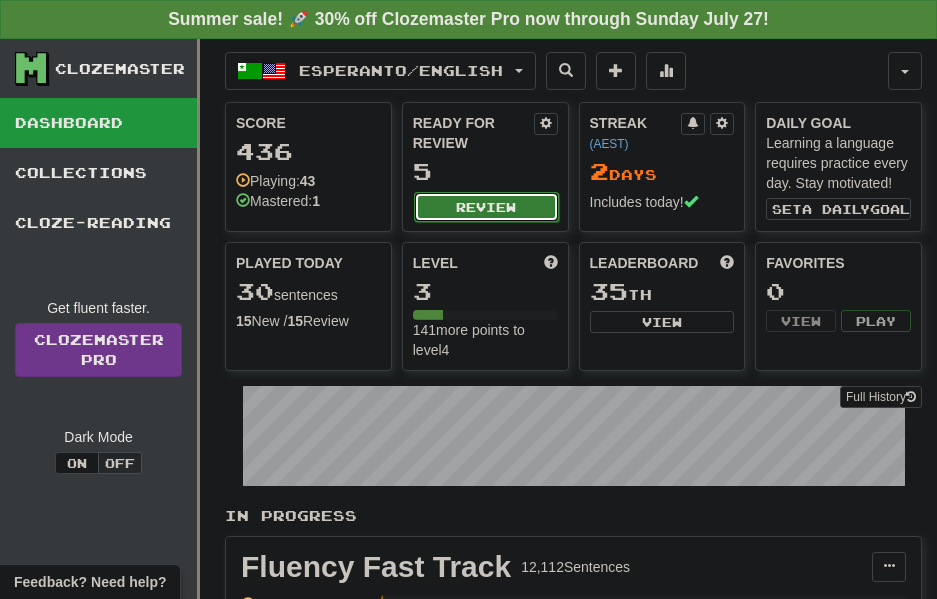 click on "Review" at bounding box center [486, 207] 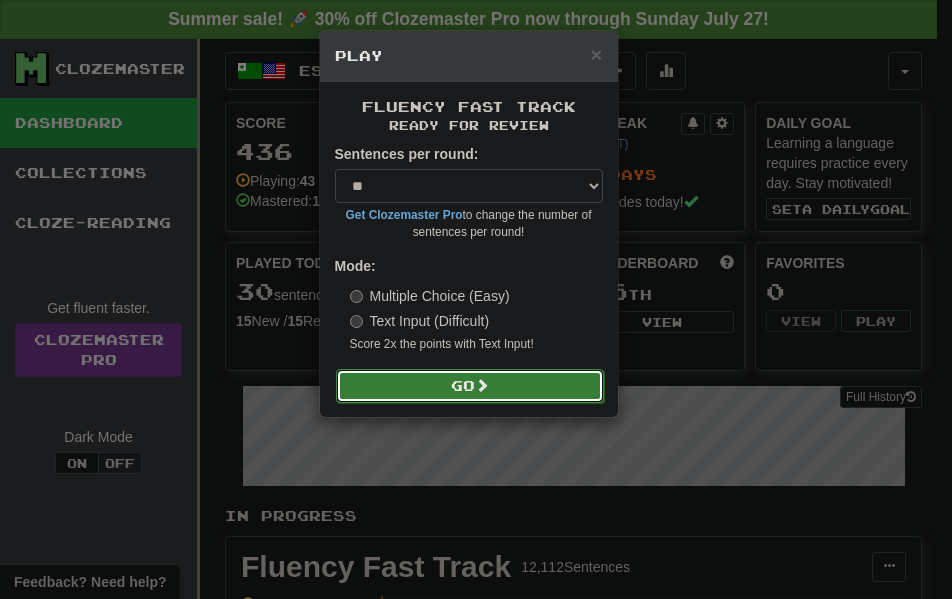 click on "Go" at bounding box center (470, 386) 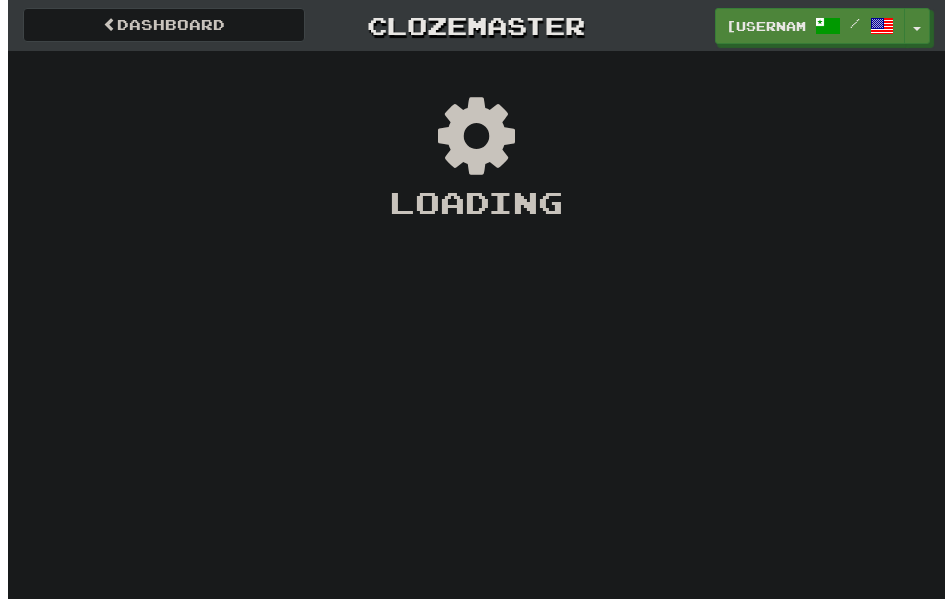 scroll, scrollTop: 0, scrollLeft: 0, axis: both 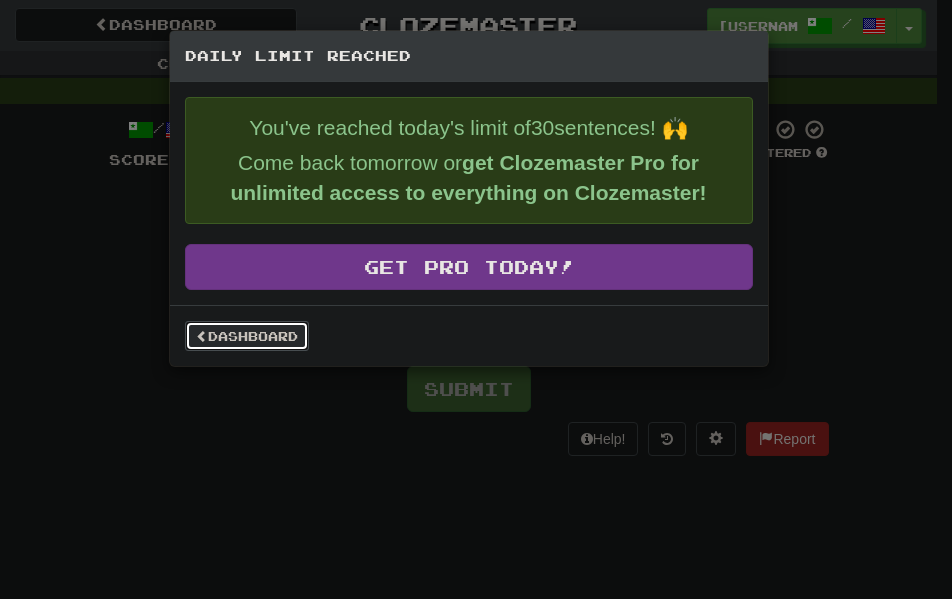 click on "Dashboard" at bounding box center [247, 336] 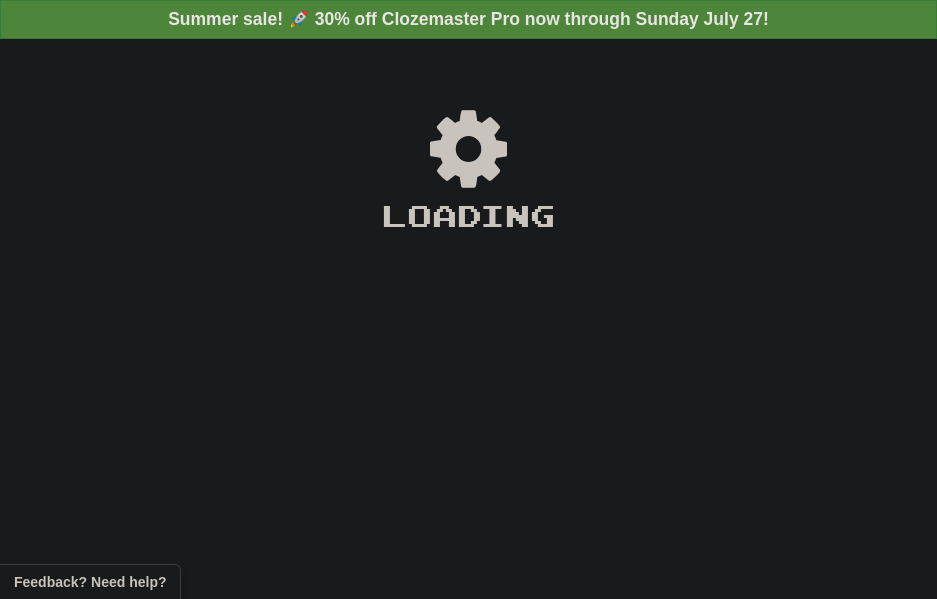 scroll, scrollTop: 0, scrollLeft: 0, axis: both 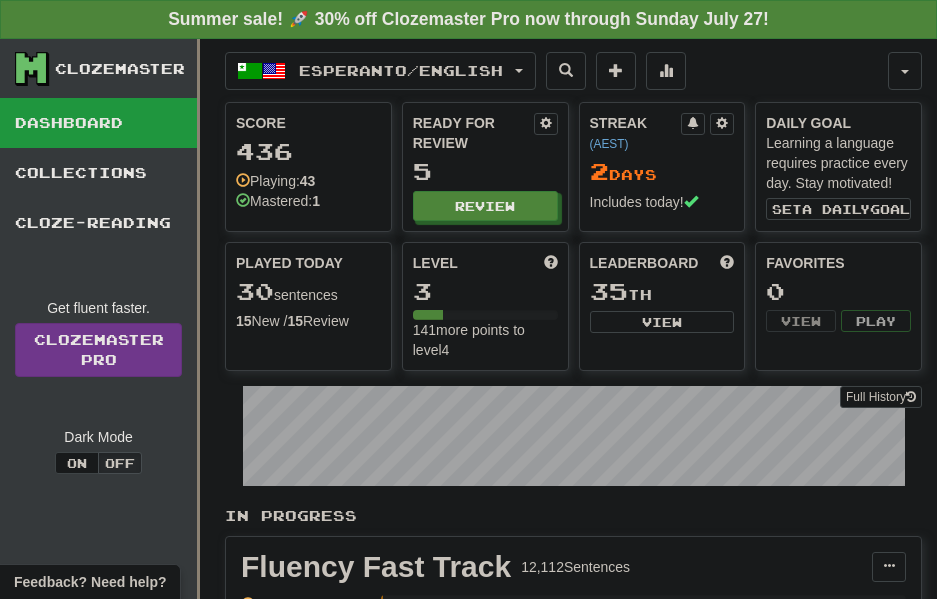 drag, startPoint x: 316, startPoint y: 208, endPoint x: 330, endPoint y: 204, distance: 14.56022 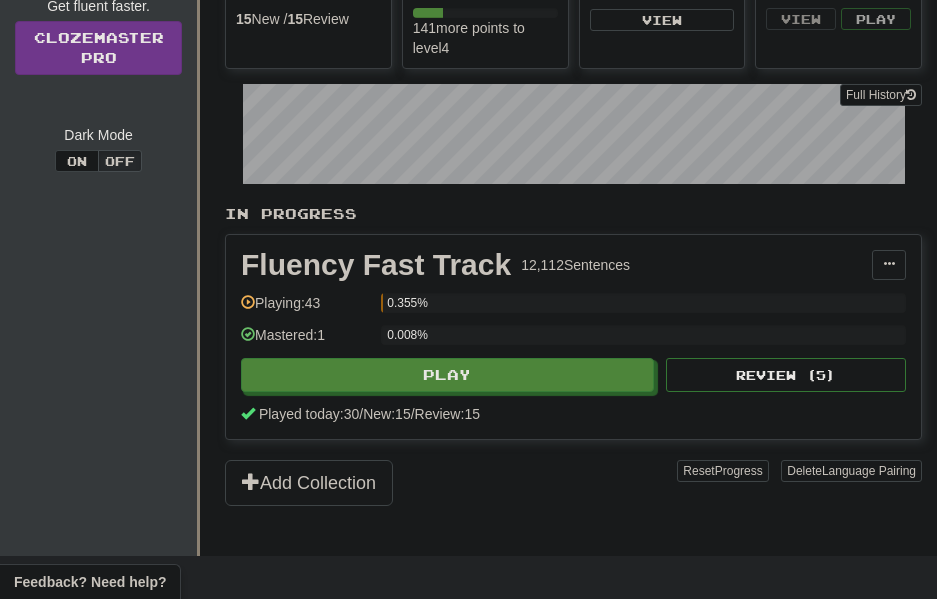 scroll, scrollTop: 300, scrollLeft: 0, axis: vertical 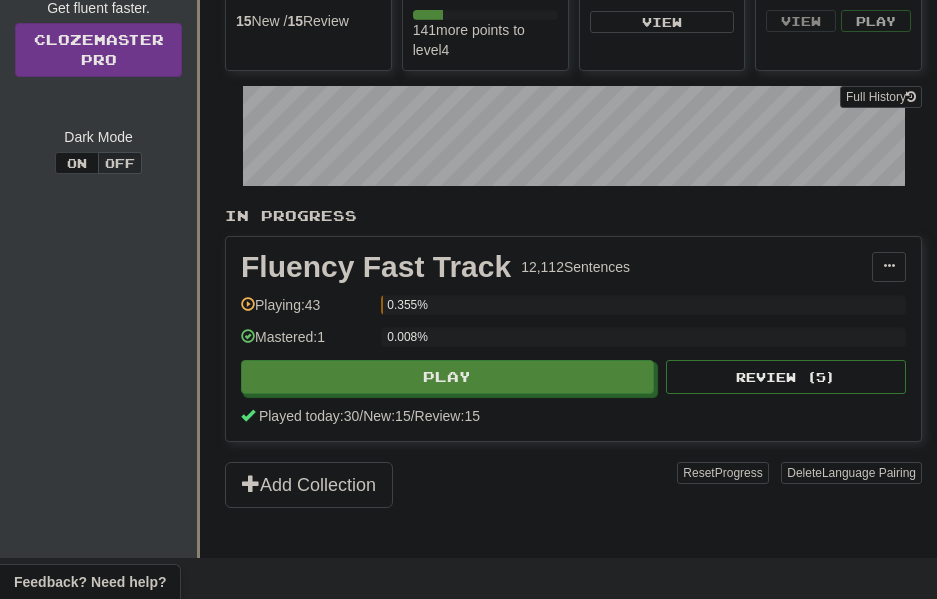 click on "In Progress Fluency Fast Track 12,112  Sentences Manage Sentences Unpin from Dashboard  Playing:  43 0.355%  Mastered:  1 0.008% Play Review ( 5 )   Played today:  30  /  New:  15  /  Review:  15  Add Collection Reset  Progress Delete  Language Pairing Dark Mode On Off" at bounding box center (573, 357) 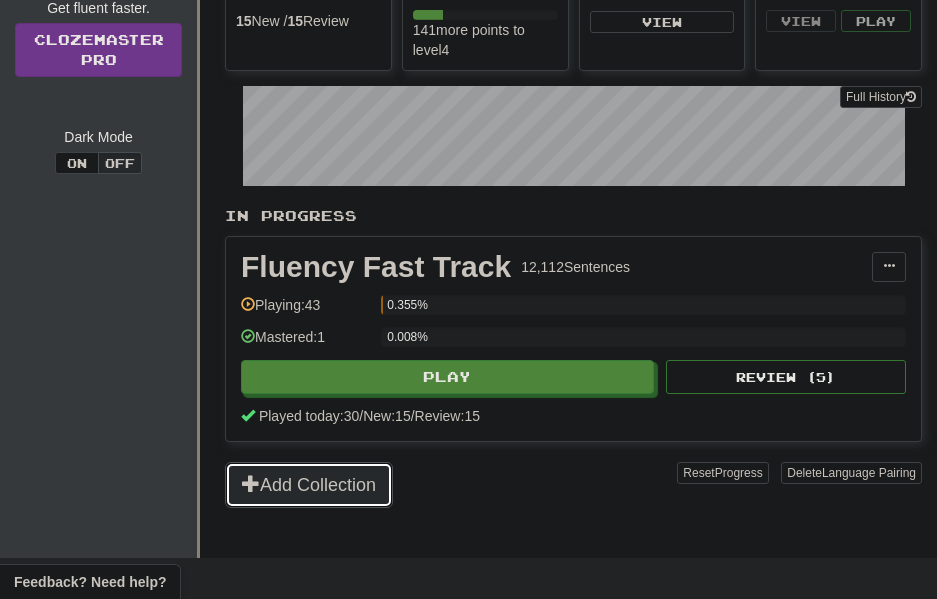 click on "Add Collection" at bounding box center [309, 485] 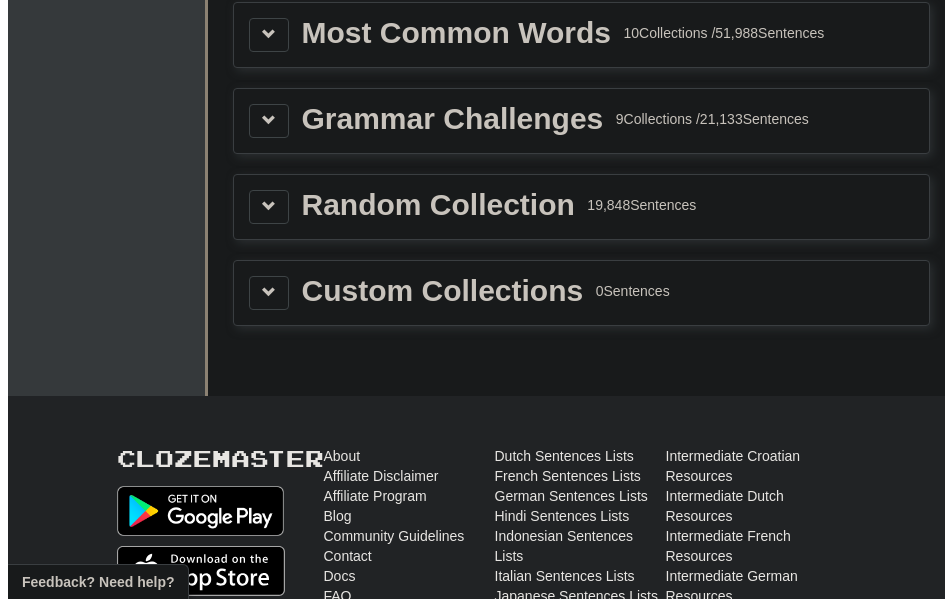 scroll, scrollTop: 300, scrollLeft: 0, axis: vertical 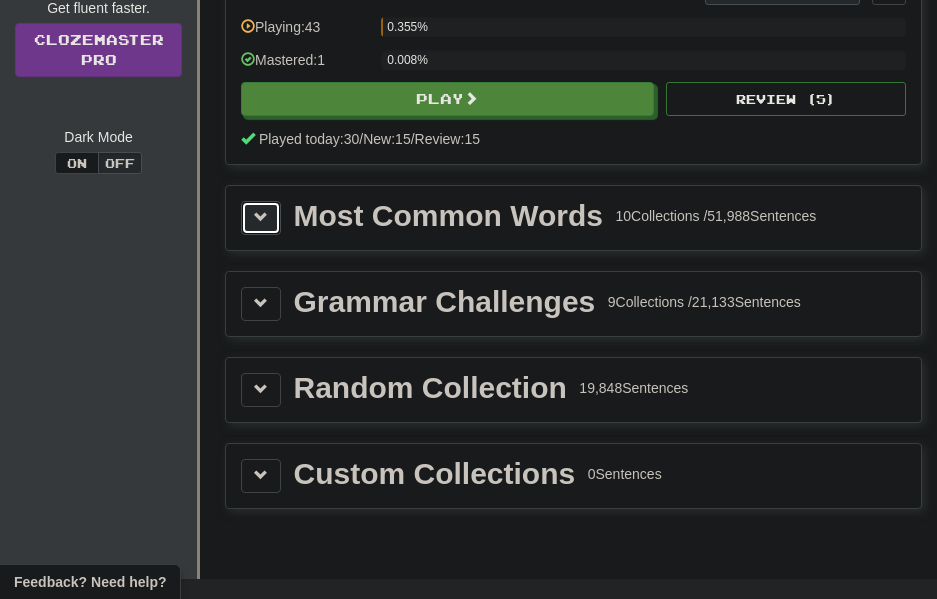 click at bounding box center [261, 218] 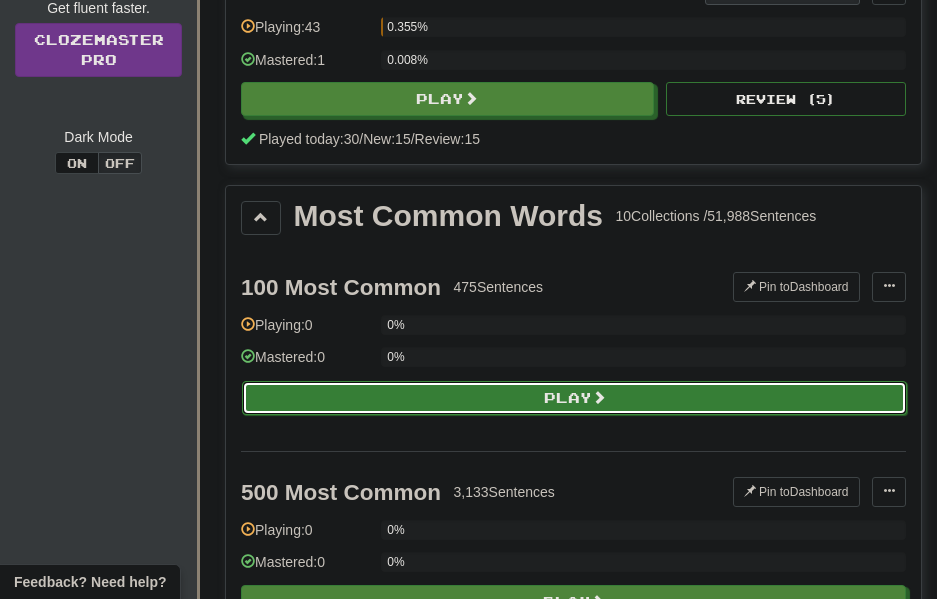 click on "Play" at bounding box center (574, 398) 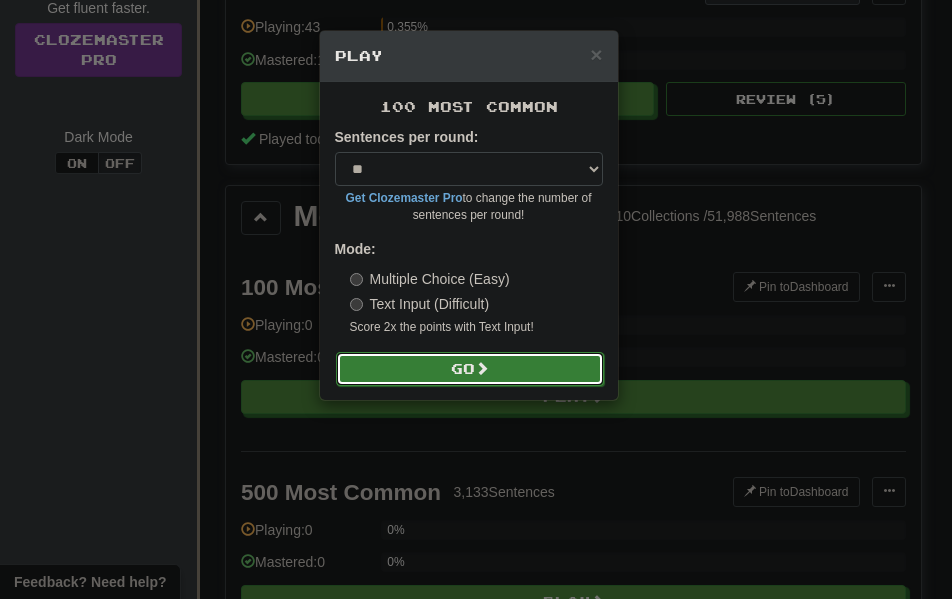 click on "Go" at bounding box center [470, 369] 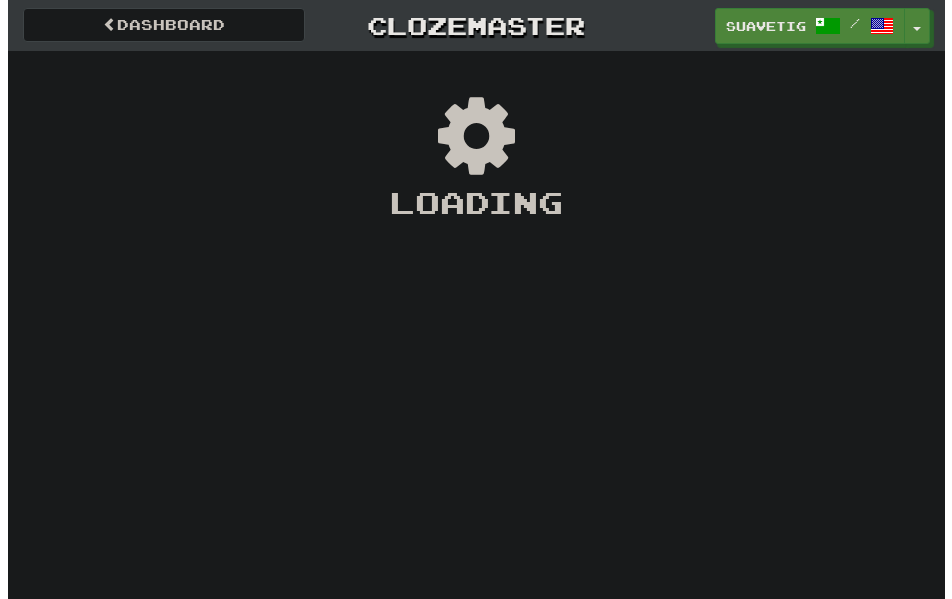 scroll, scrollTop: 0, scrollLeft: 0, axis: both 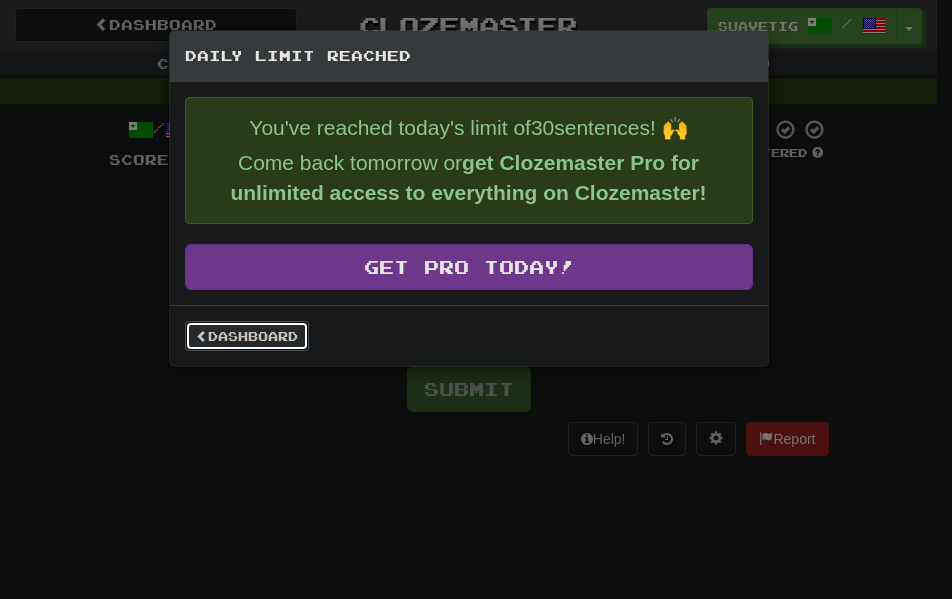 click on "Dashboard" at bounding box center [247, 336] 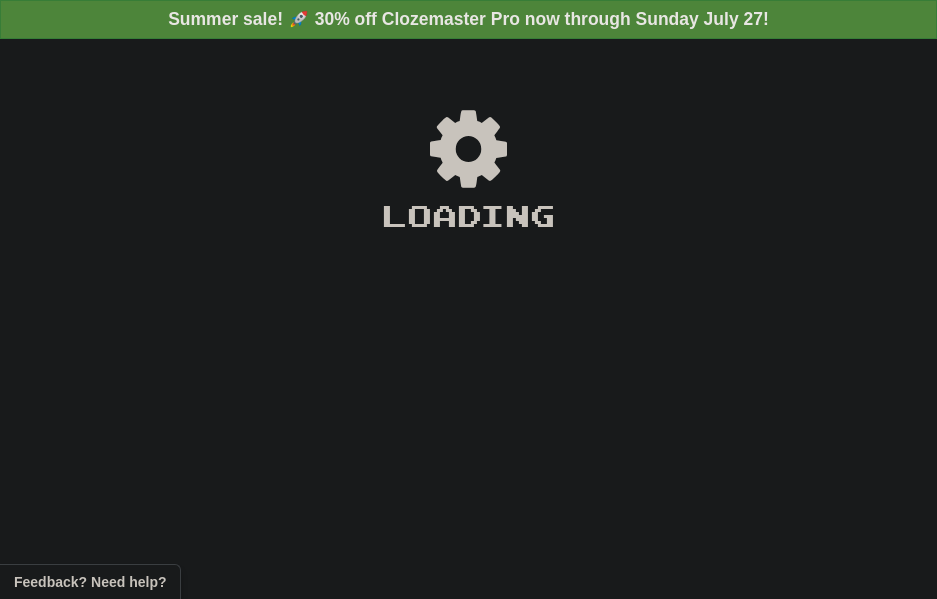 scroll, scrollTop: 0, scrollLeft: 0, axis: both 